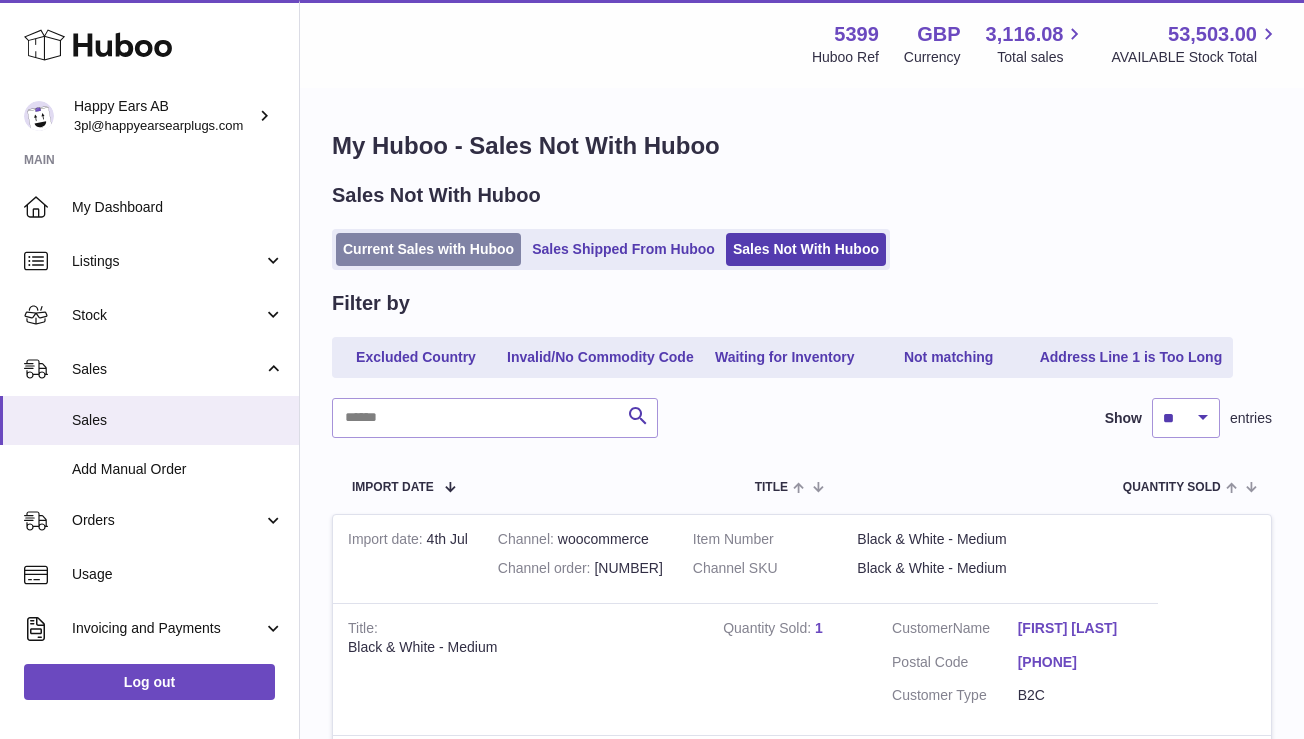scroll, scrollTop: 0, scrollLeft: 0, axis: both 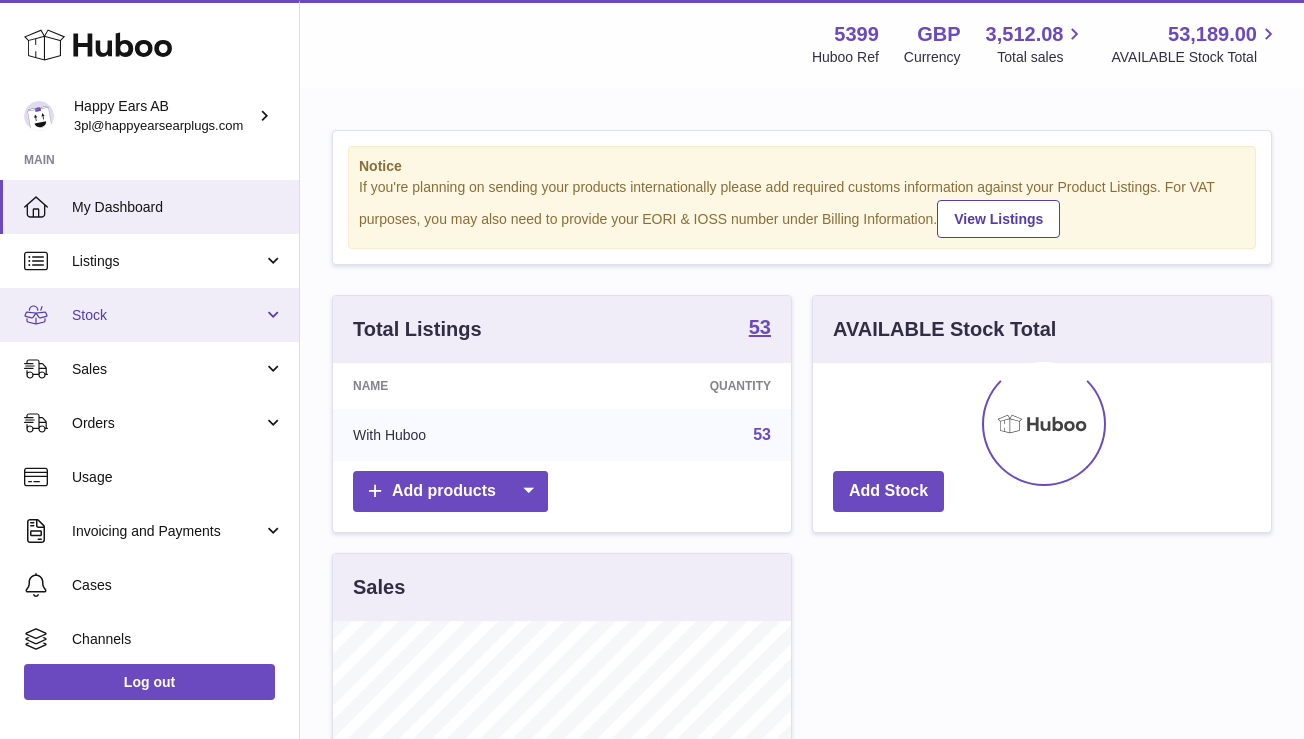 click on "Stock" at bounding box center [167, 315] 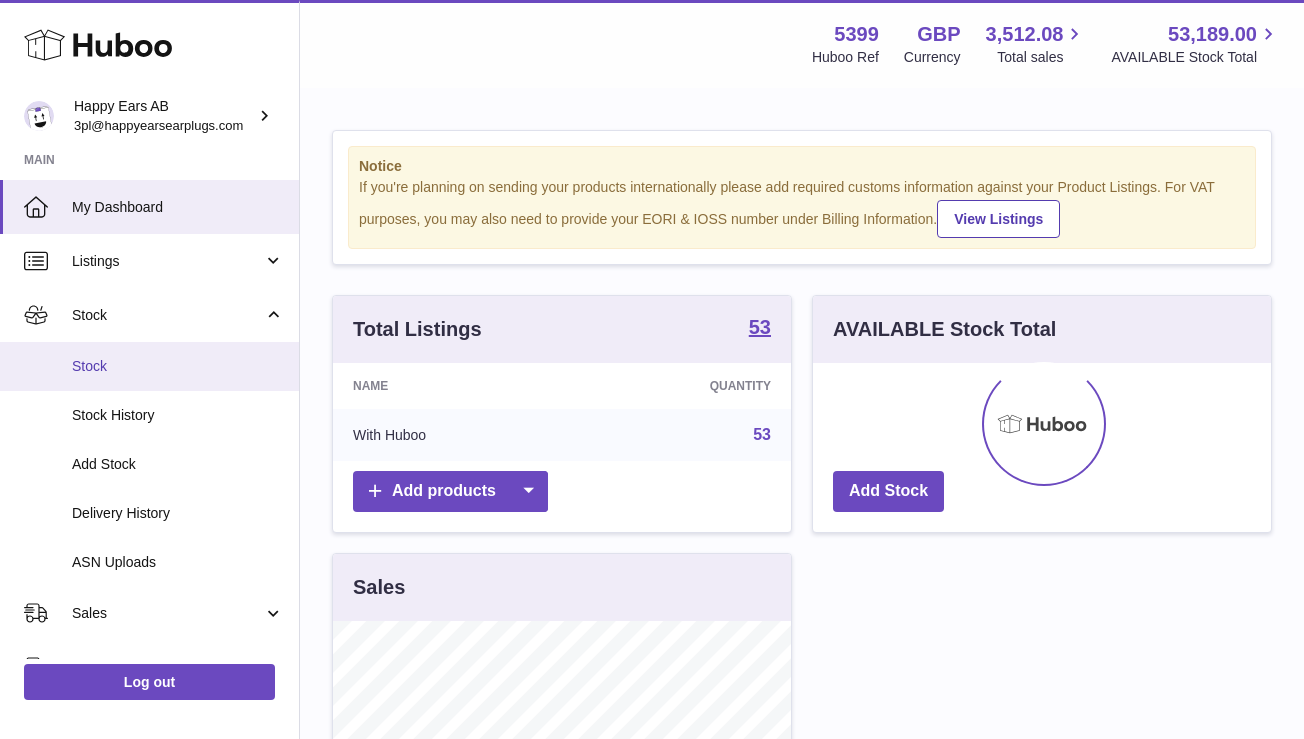 click on "Stock" at bounding box center (178, 366) 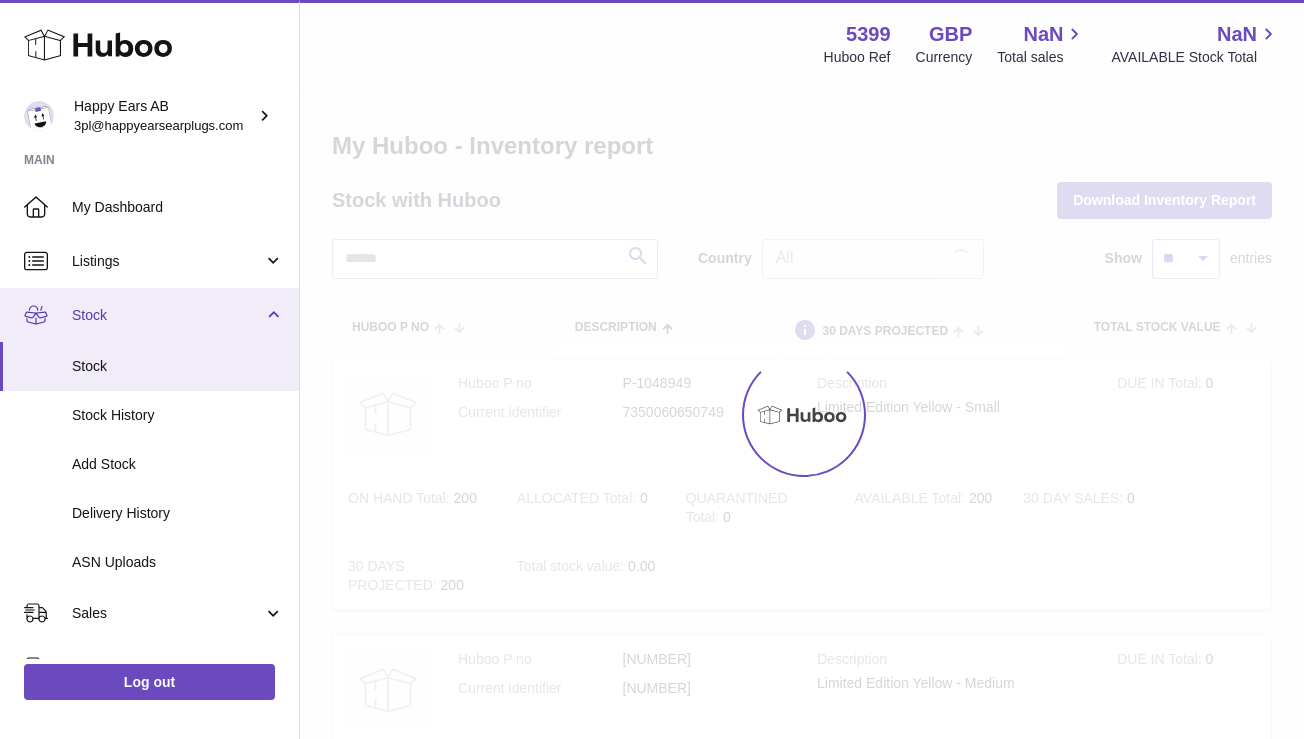 scroll, scrollTop: 0, scrollLeft: 0, axis: both 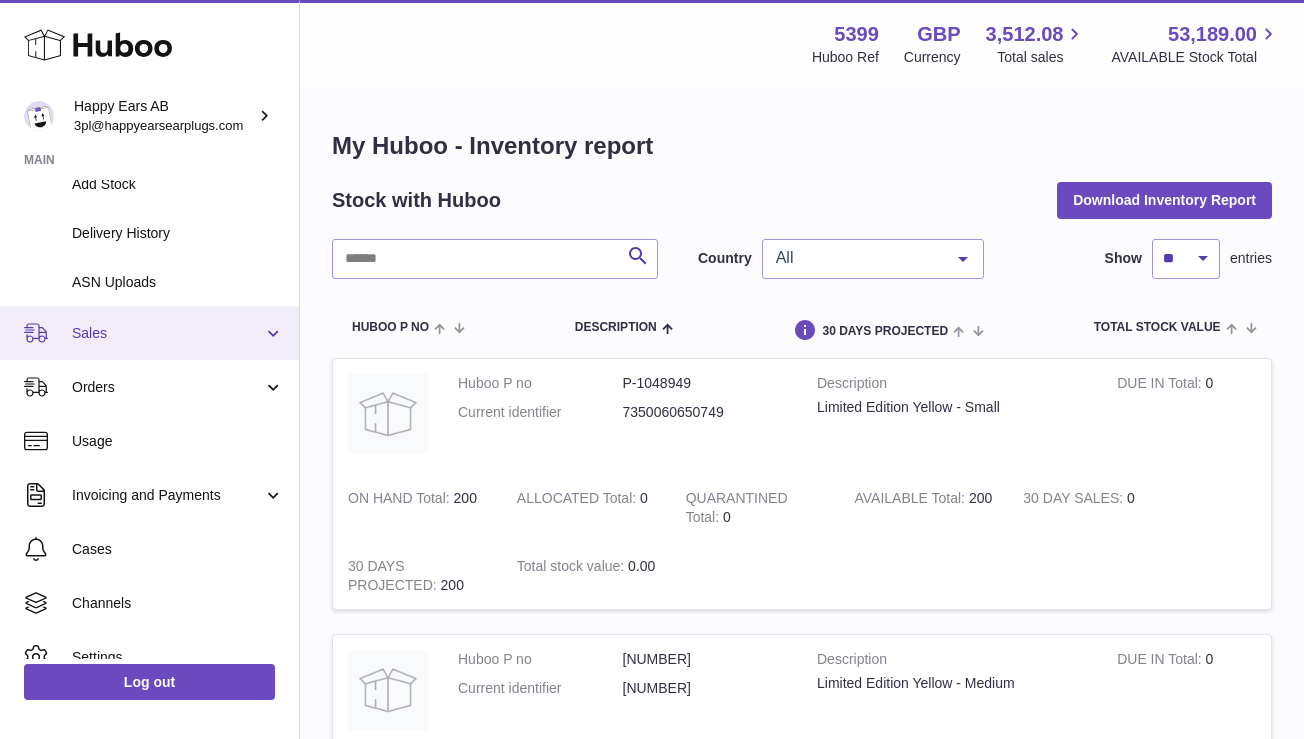 click on "Sales" at bounding box center [167, 333] 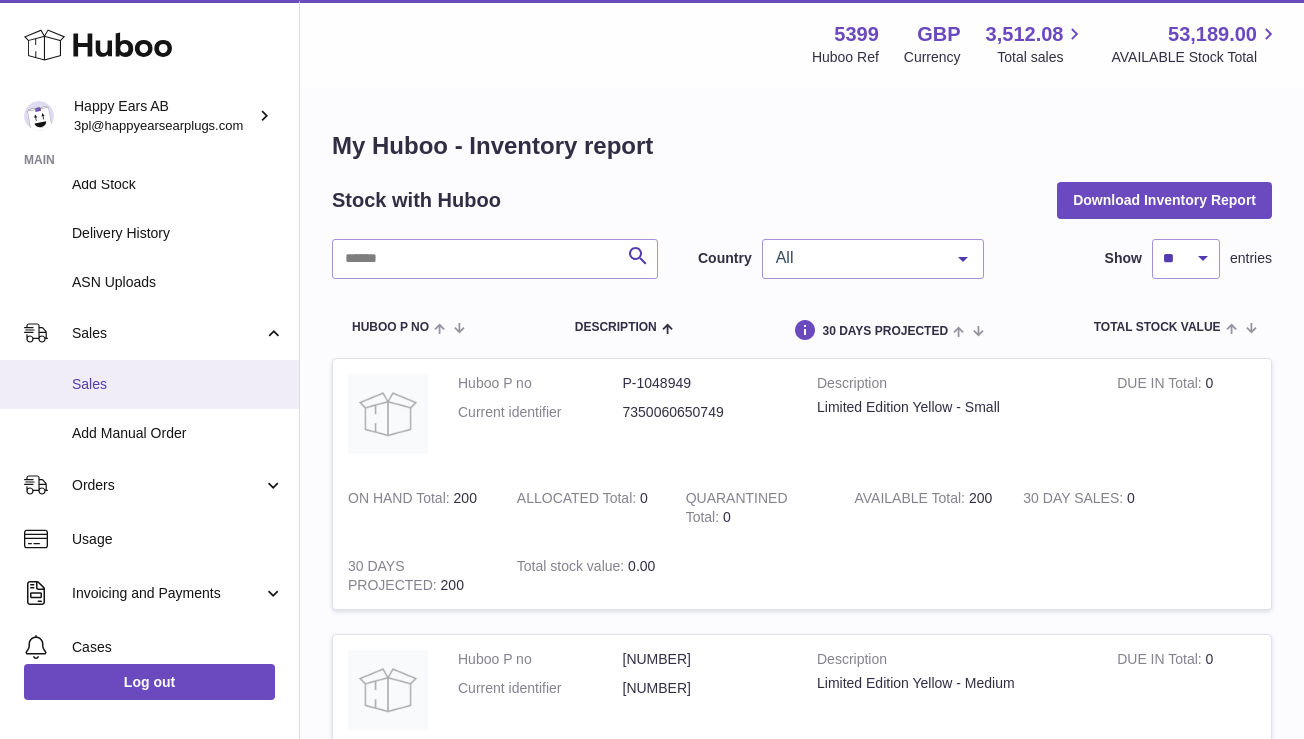 click on "Sales" at bounding box center (178, 384) 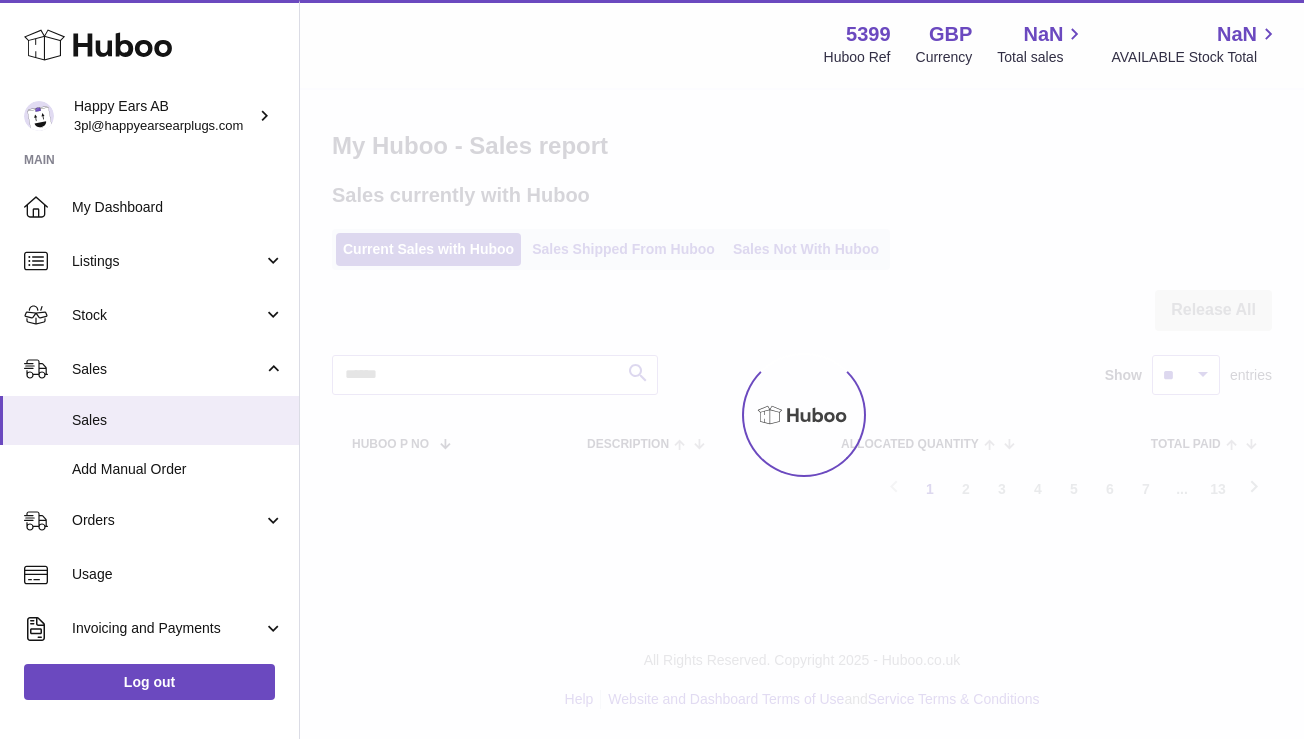 scroll, scrollTop: 0, scrollLeft: 0, axis: both 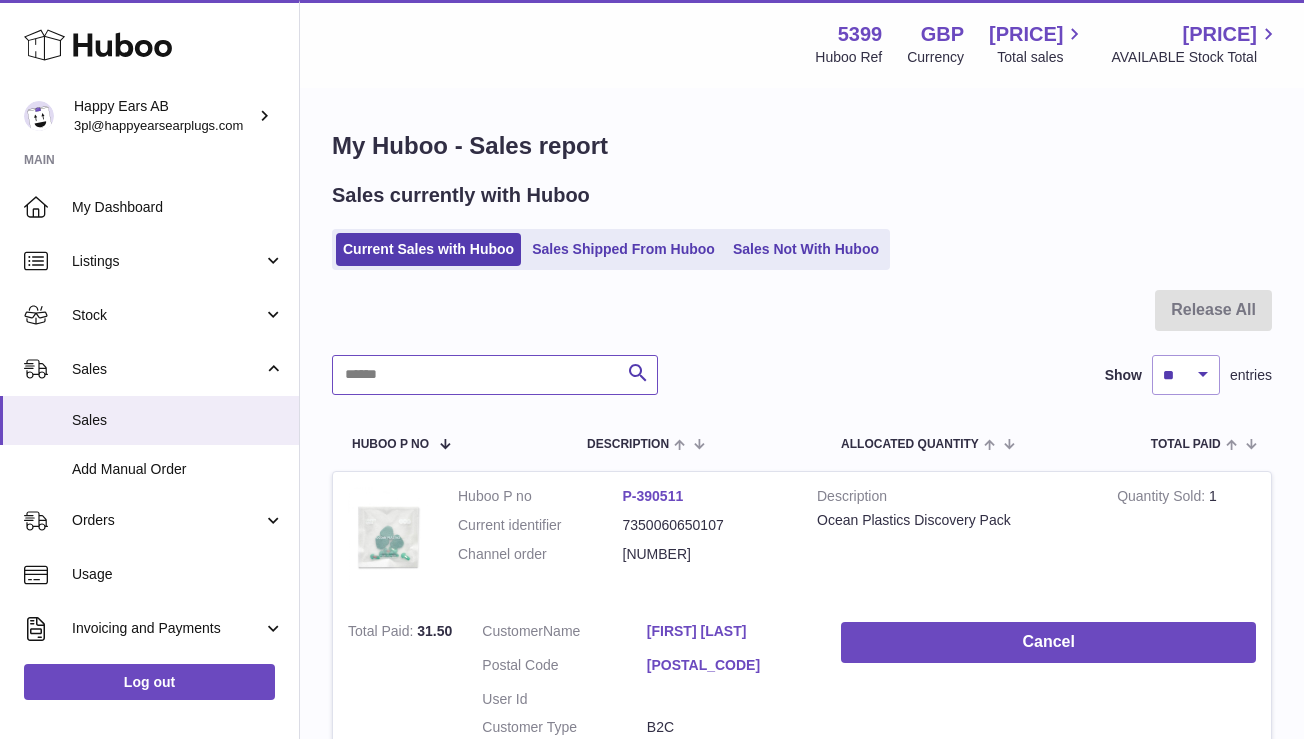 click at bounding box center (495, 375) 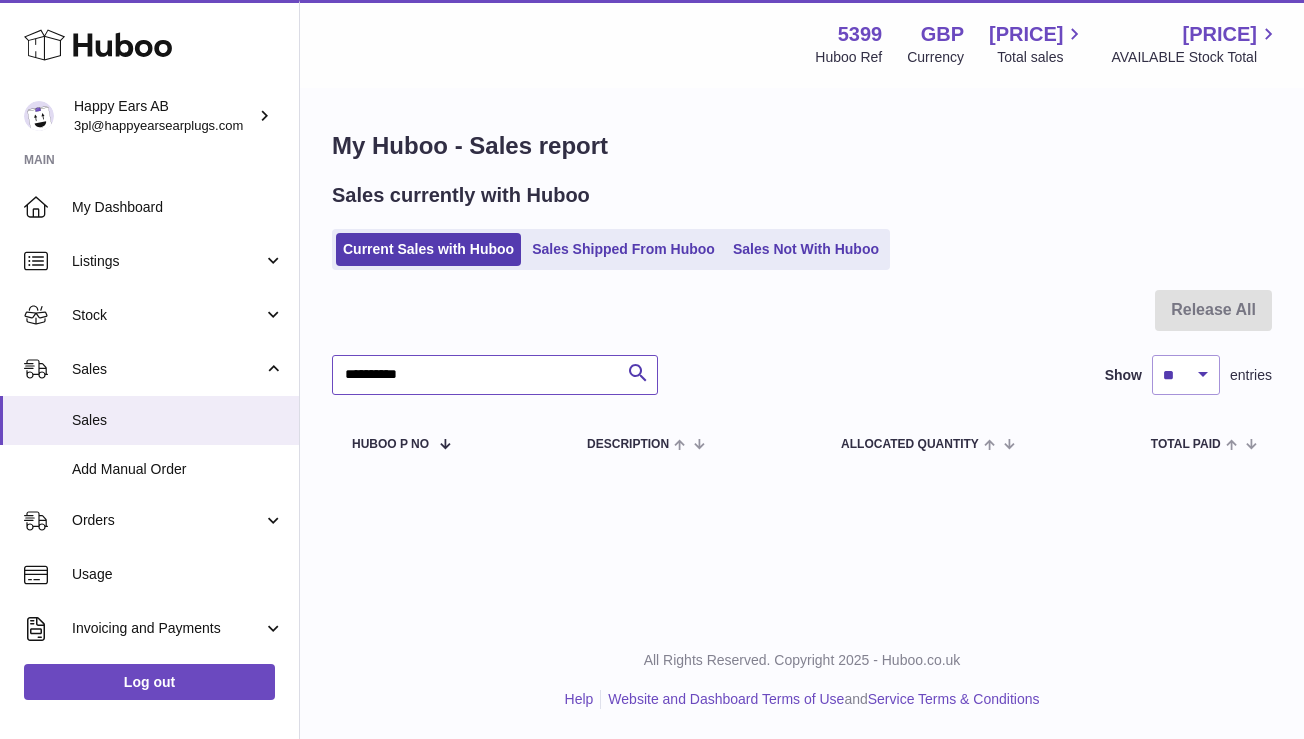 click on "**********" at bounding box center (495, 375) 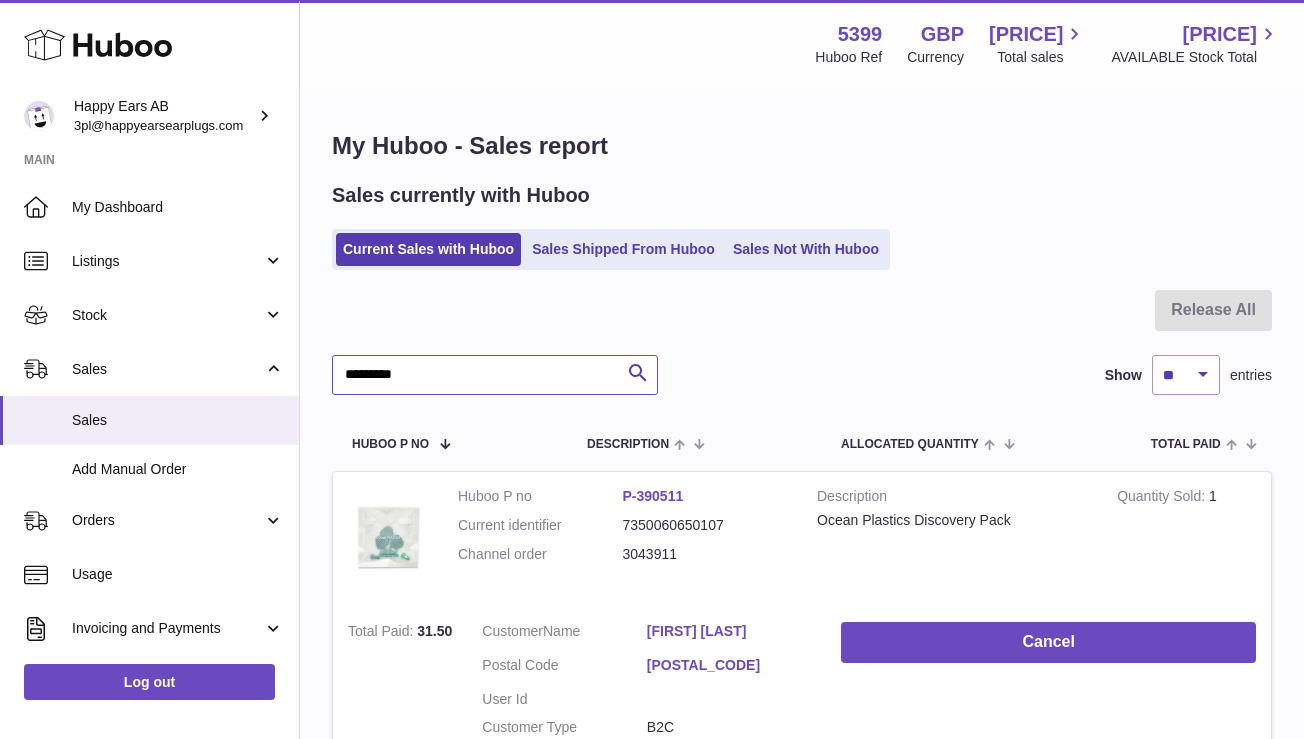 type on "*********" 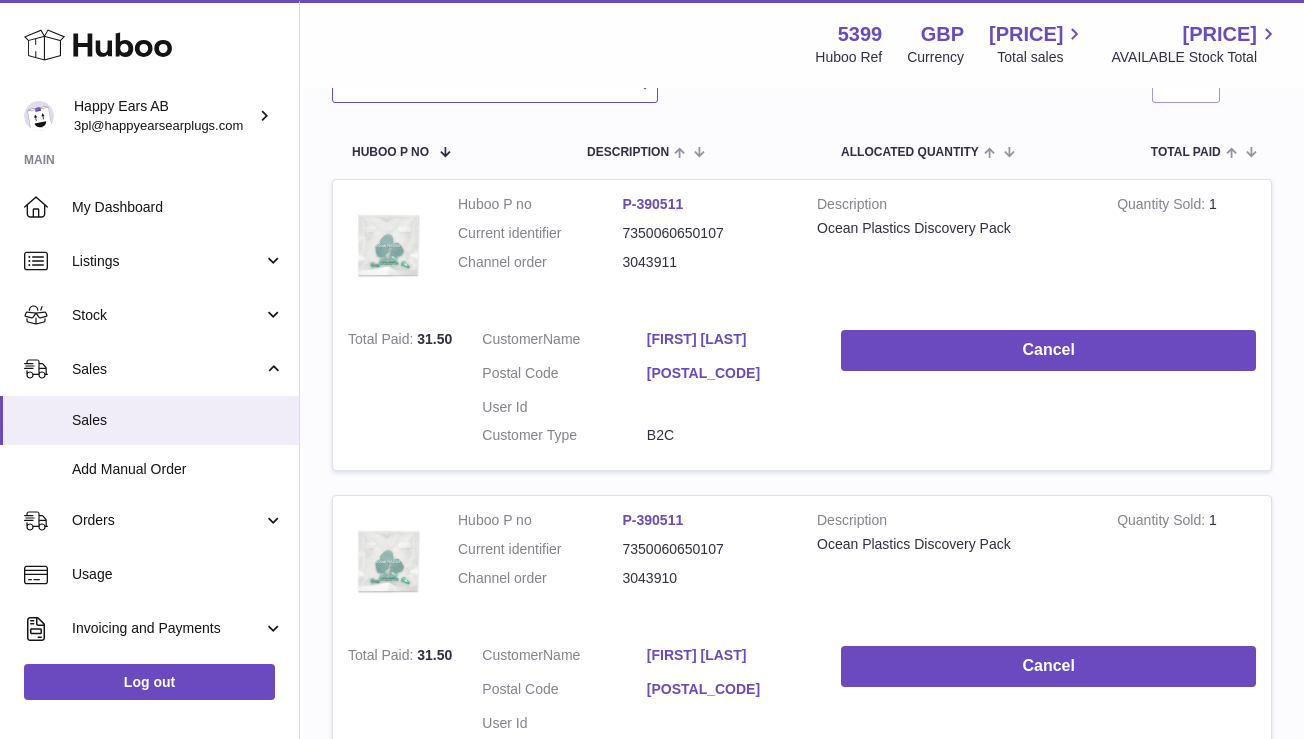 scroll, scrollTop: 0, scrollLeft: 0, axis: both 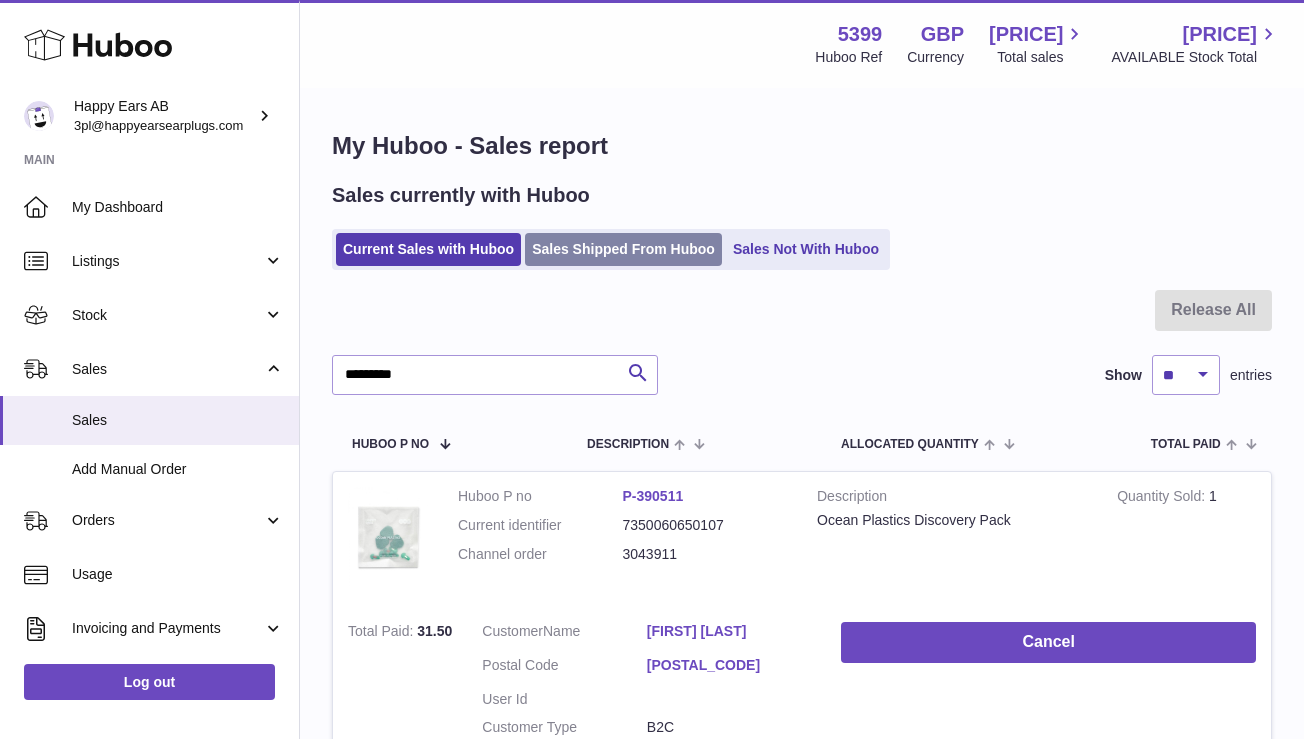 click on "Sales Shipped From Huboo" at bounding box center (623, 249) 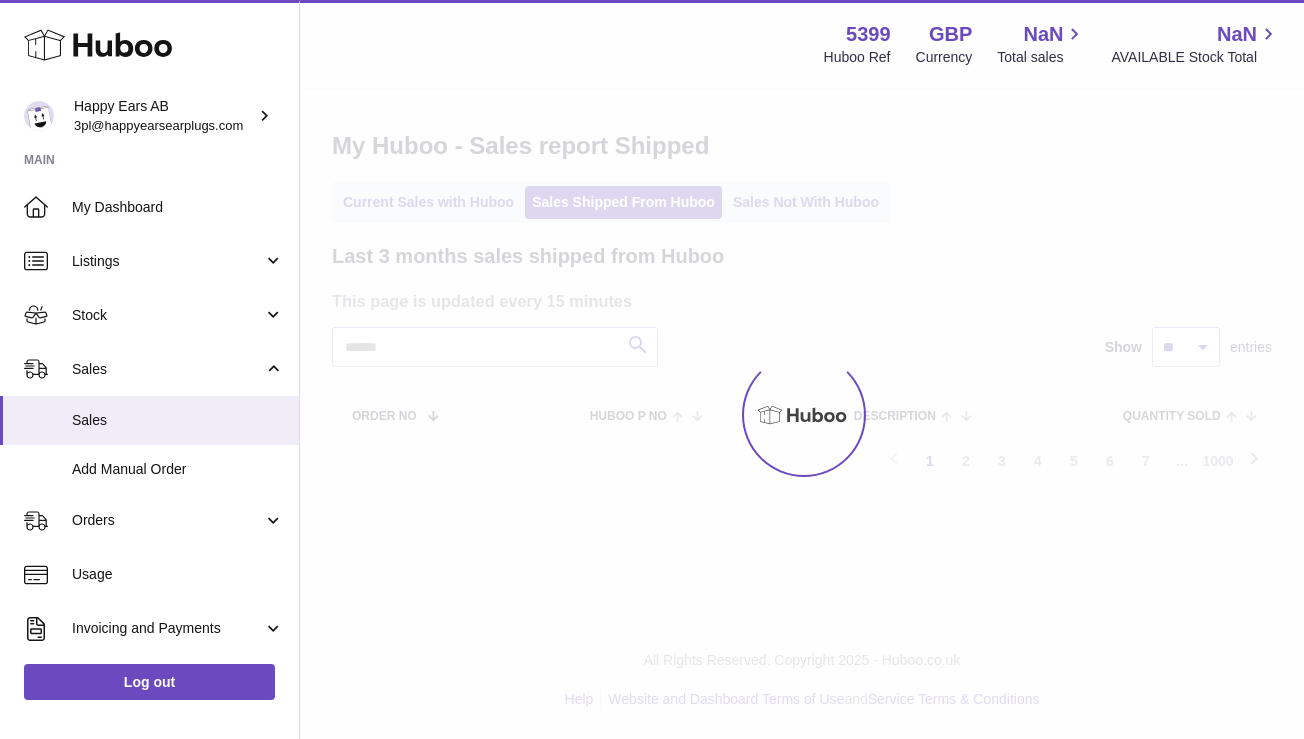 scroll, scrollTop: 0, scrollLeft: 0, axis: both 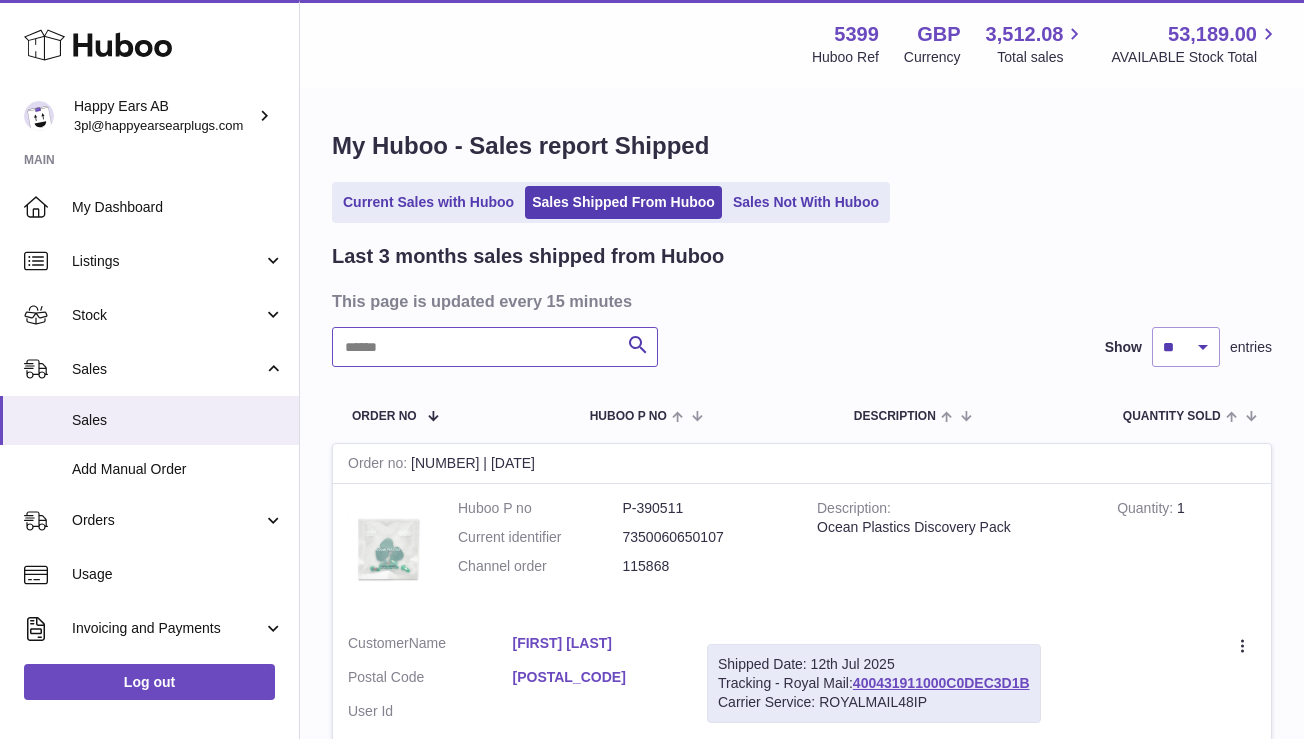 click at bounding box center (495, 347) 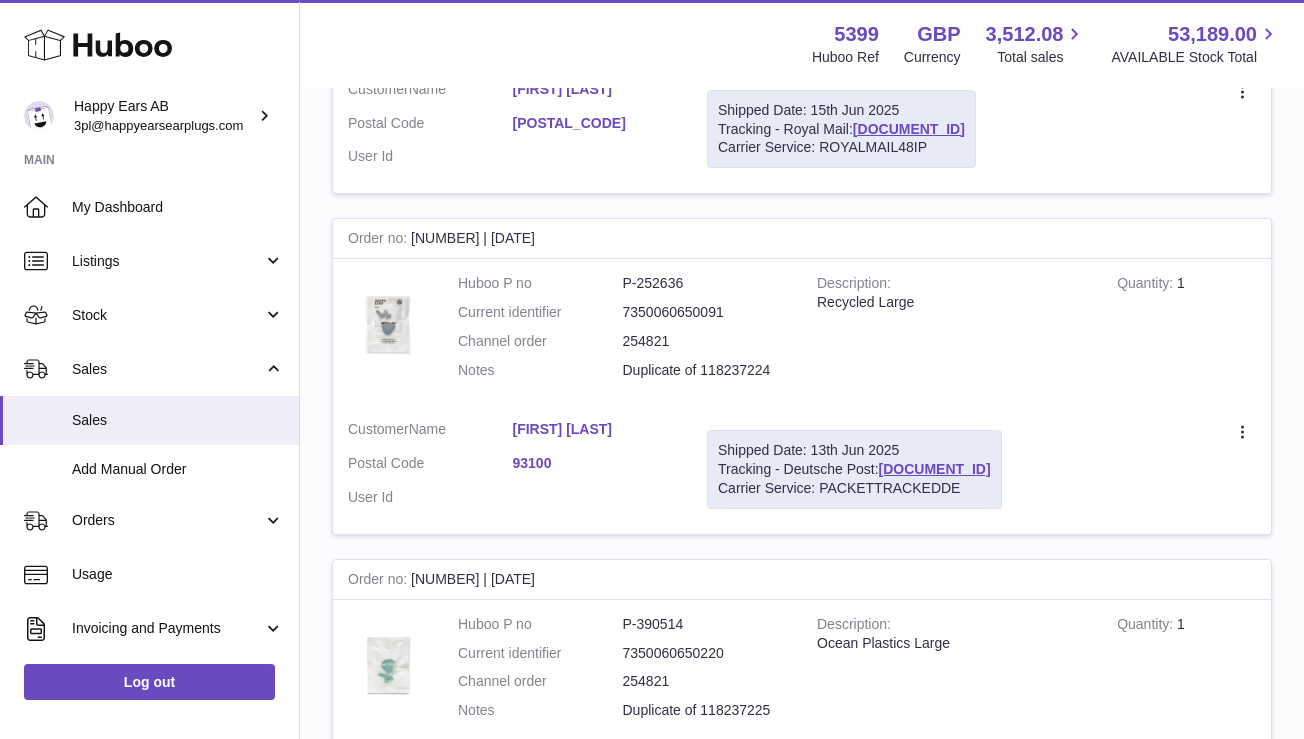 scroll, scrollTop: 892, scrollLeft: 0, axis: vertical 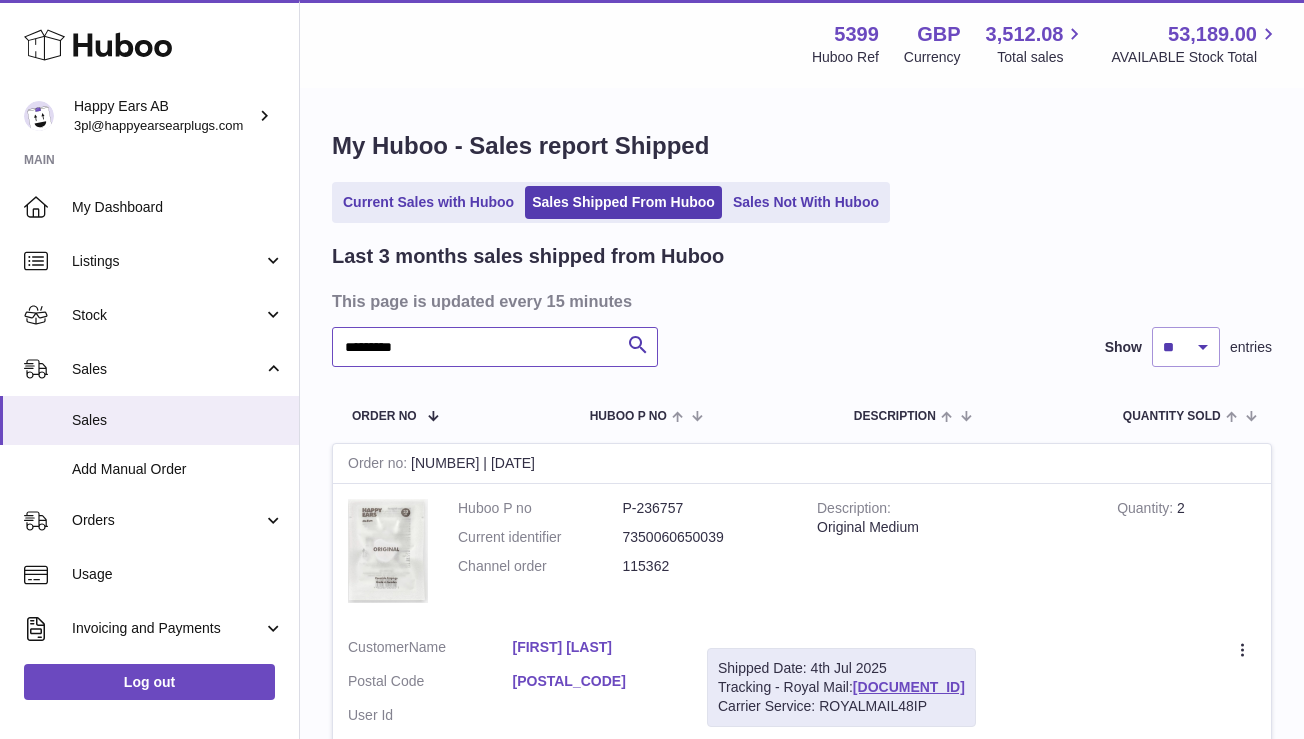 click on "*********" at bounding box center [495, 347] 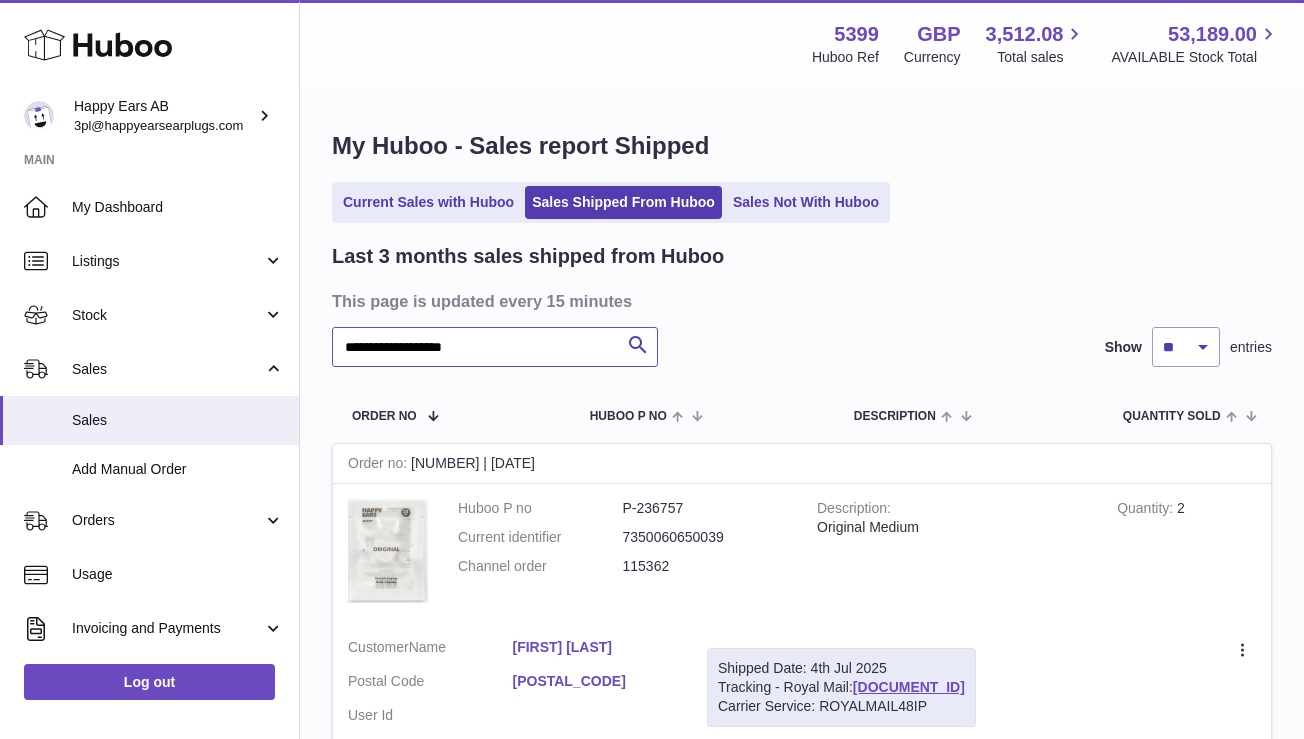 type on "**********" 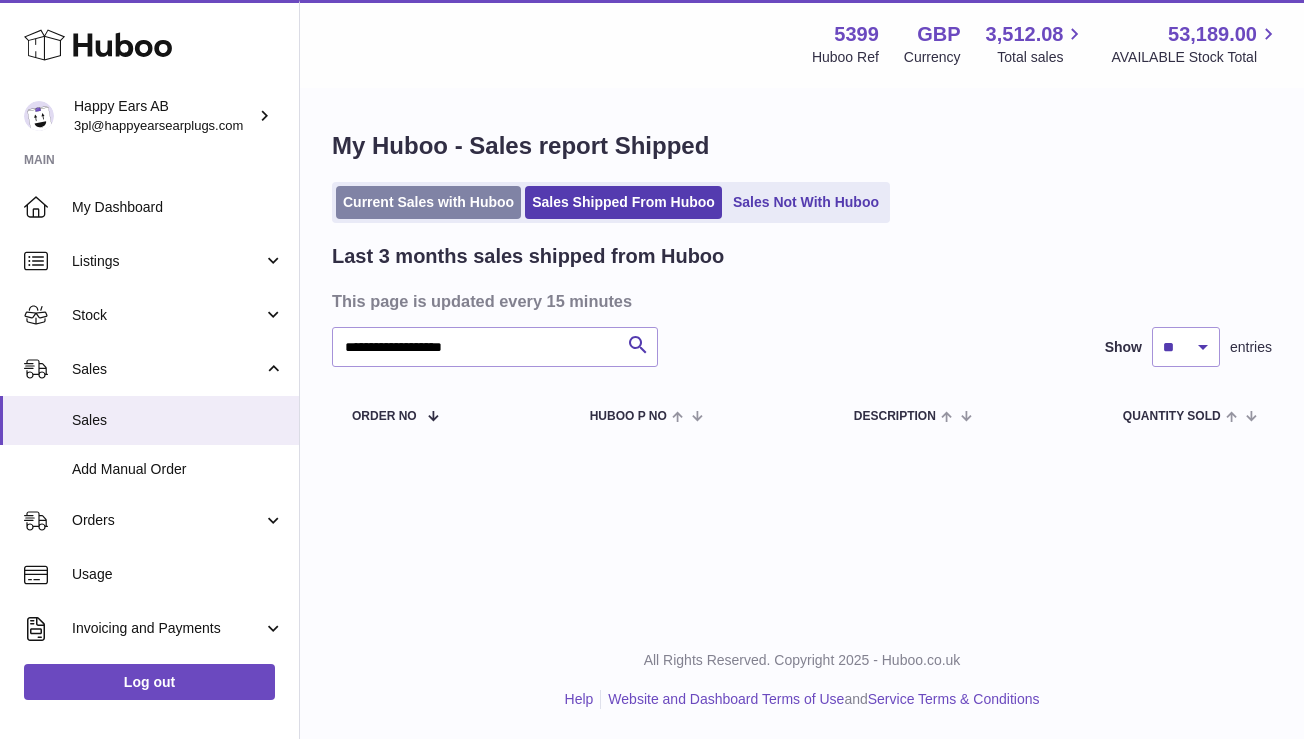 click on "Current Sales with Huboo" at bounding box center (428, 202) 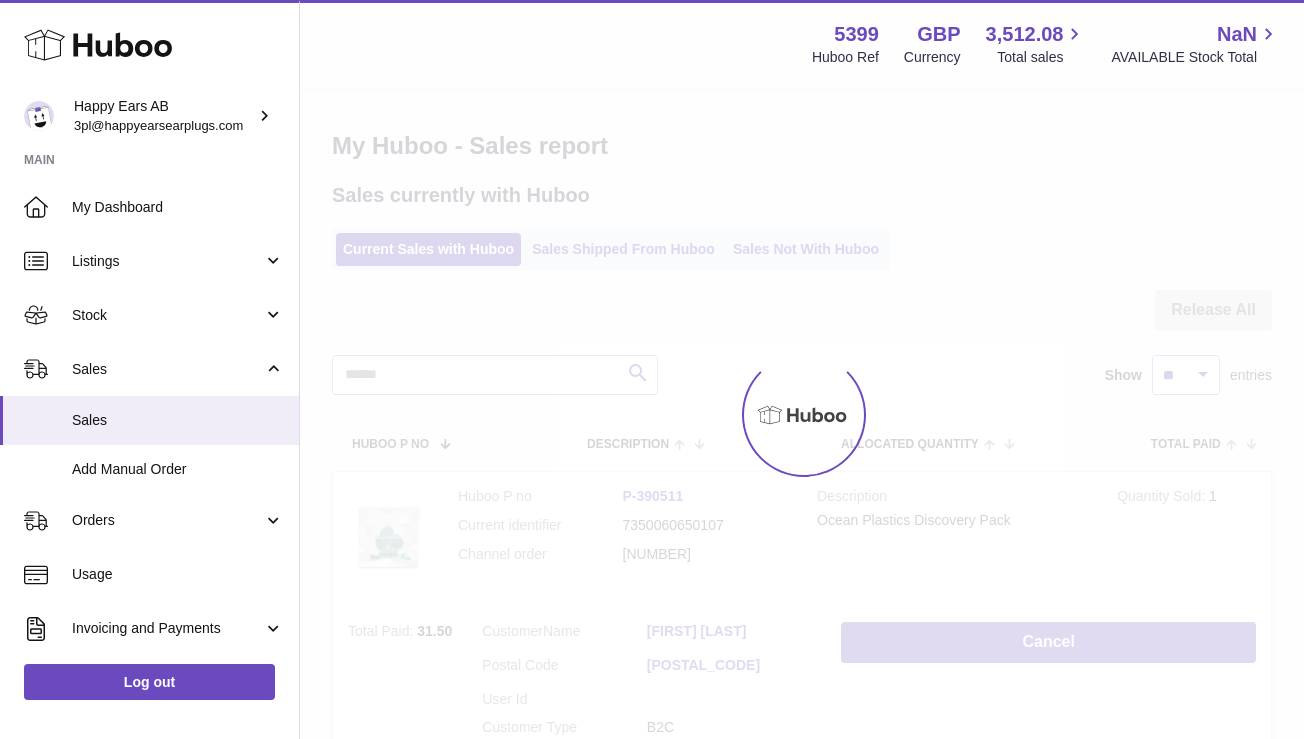 scroll, scrollTop: 0, scrollLeft: 0, axis: both 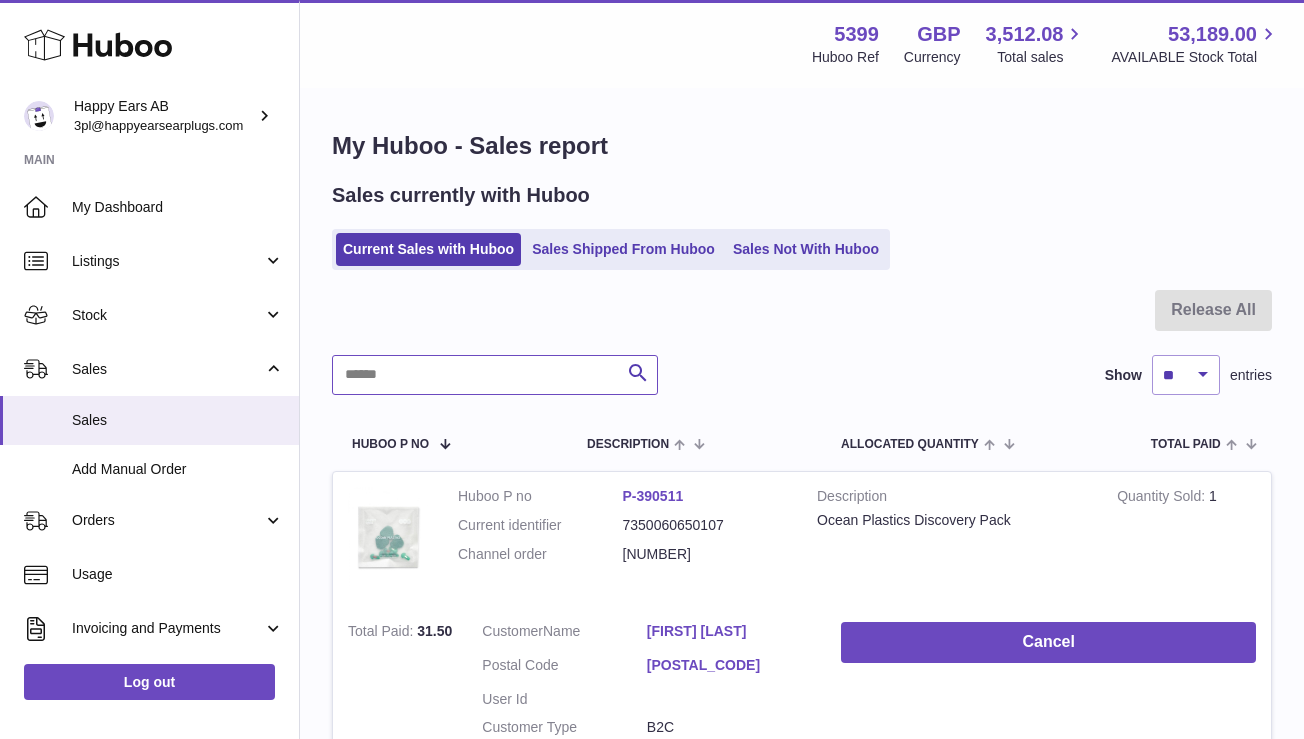 click at bounding box center [495, 375] 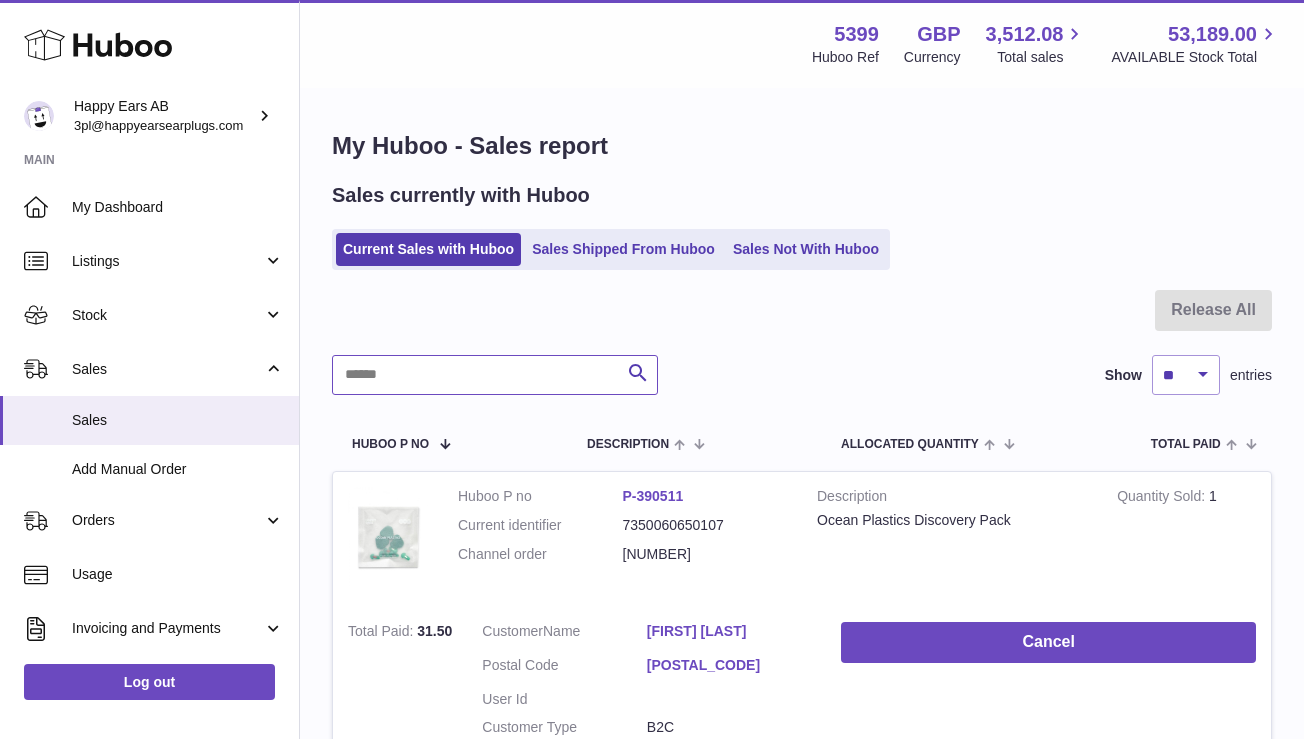 paste on "**********" 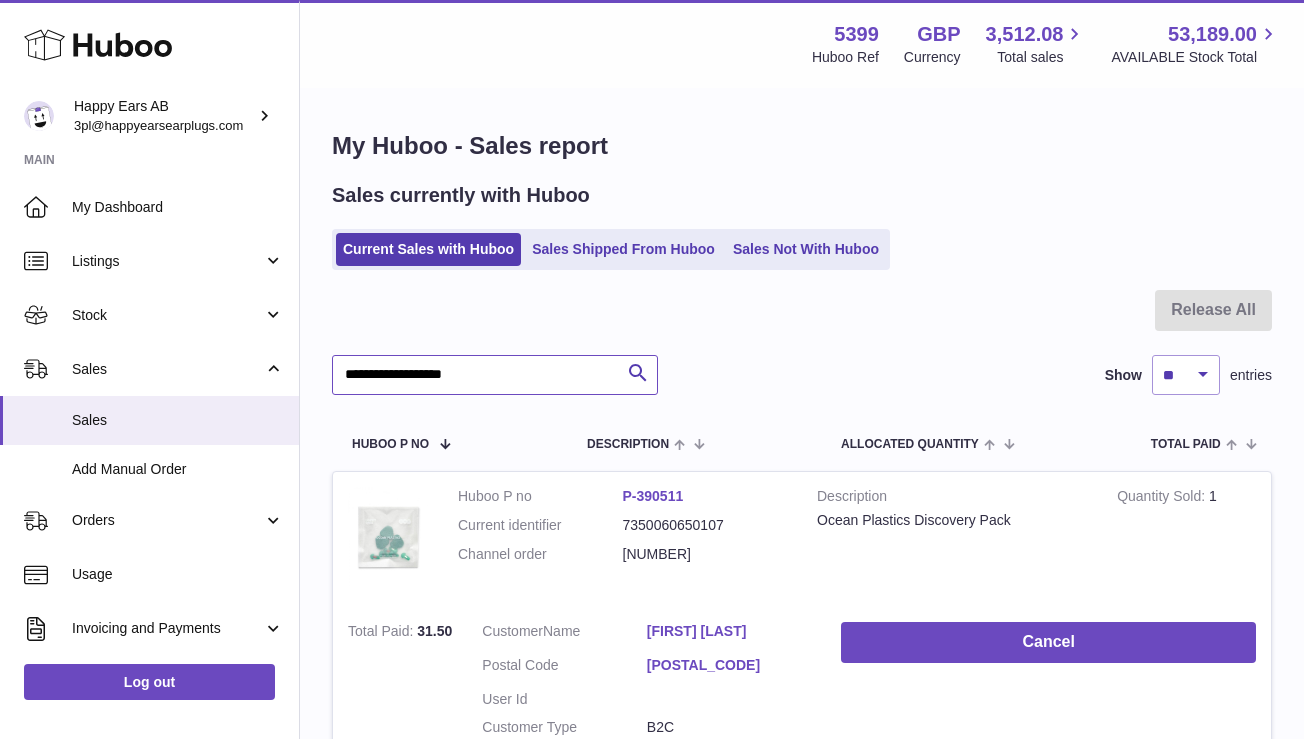 type on "**********" 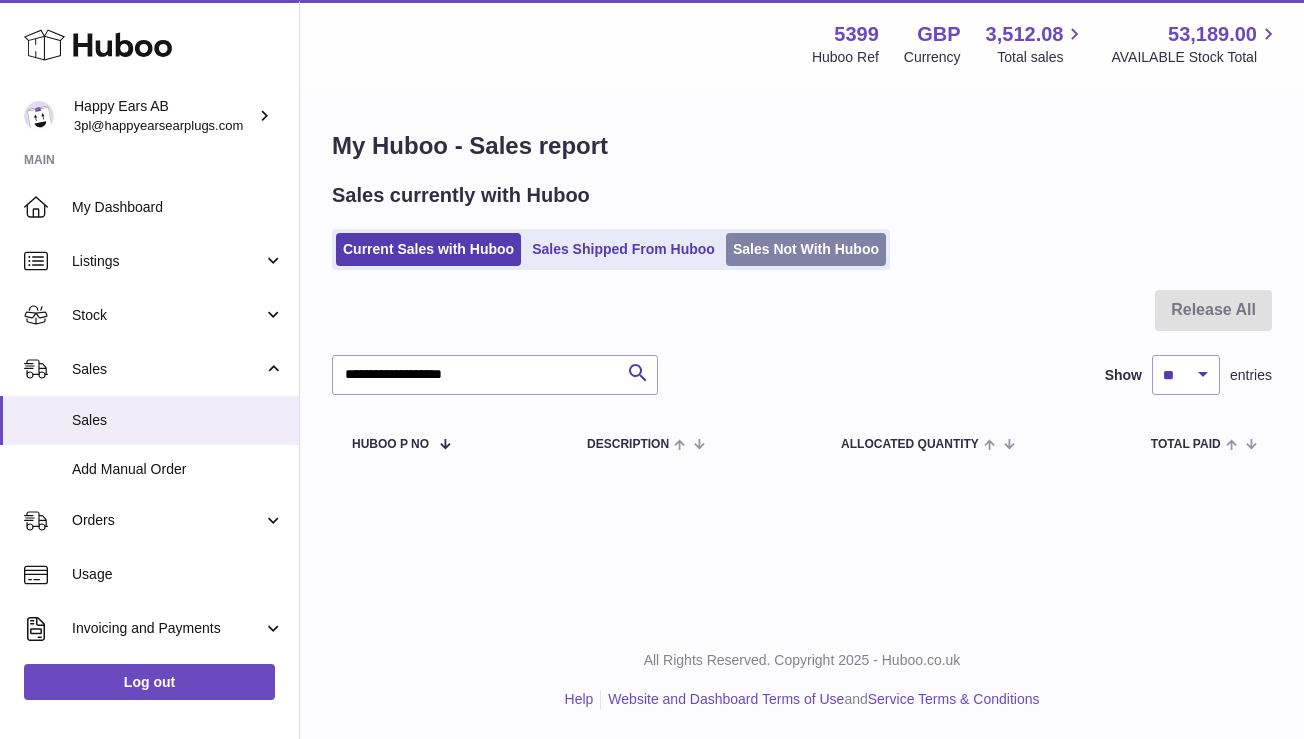 click on "Sales Not With Huboo" at bounding box center [806, 249] 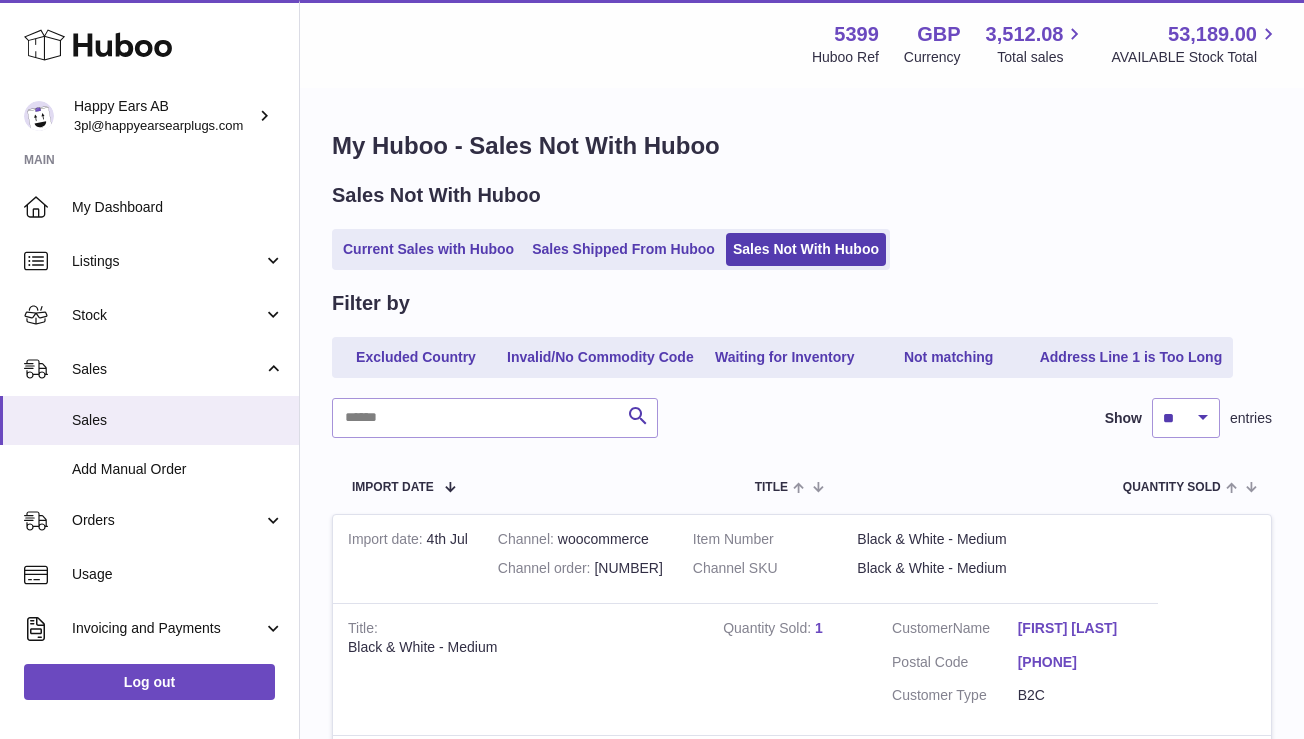 scroll, scrollTop: 0, scrollLeft: 0, axis: both 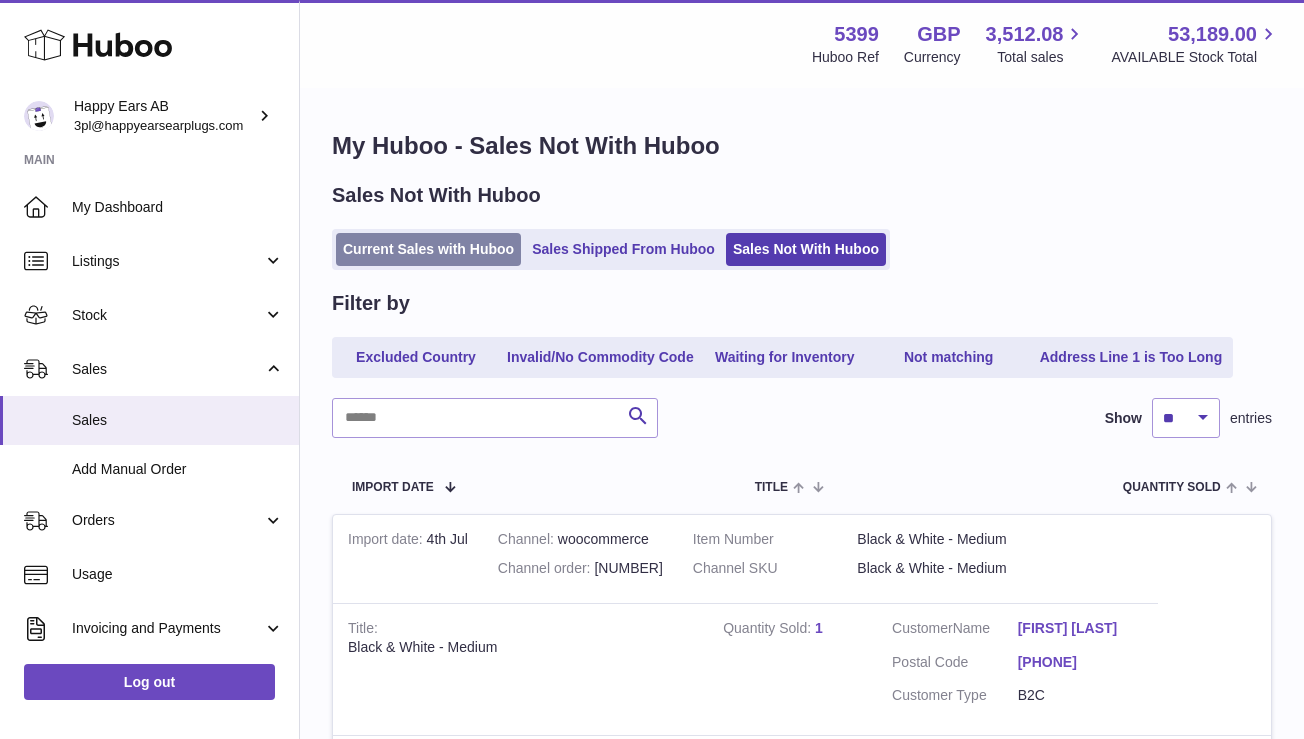 click on "Current Sales with Huboo" at bounding box center [428, 249] 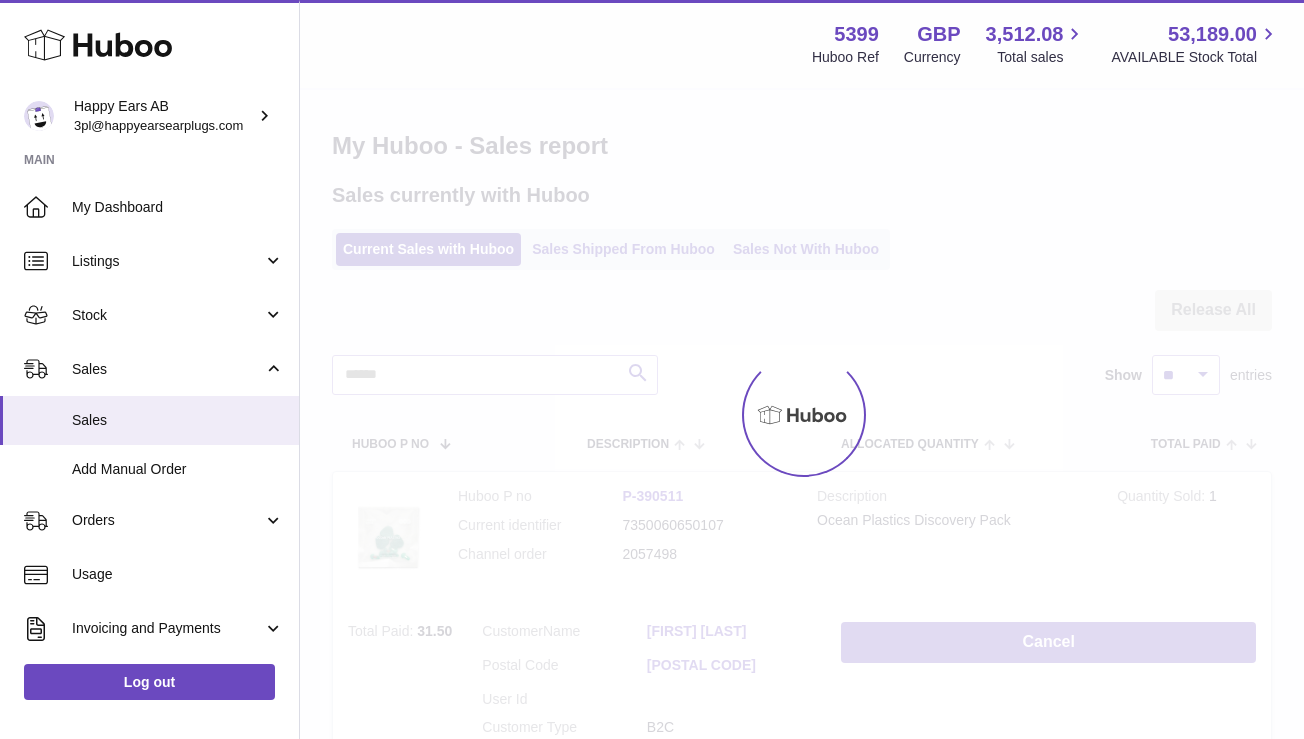 scroll, scrollTop: 0, scrollLeft: 0, axis: both 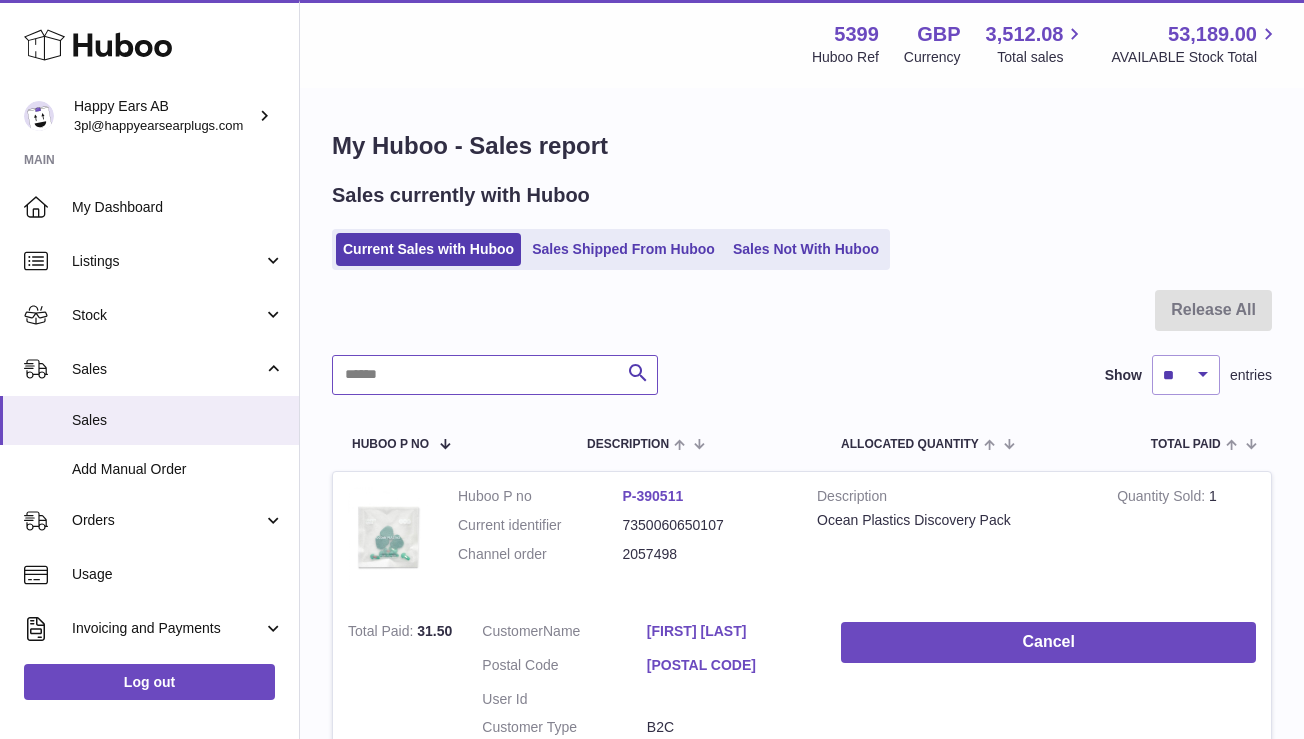 click at bounding box center (495, 375) 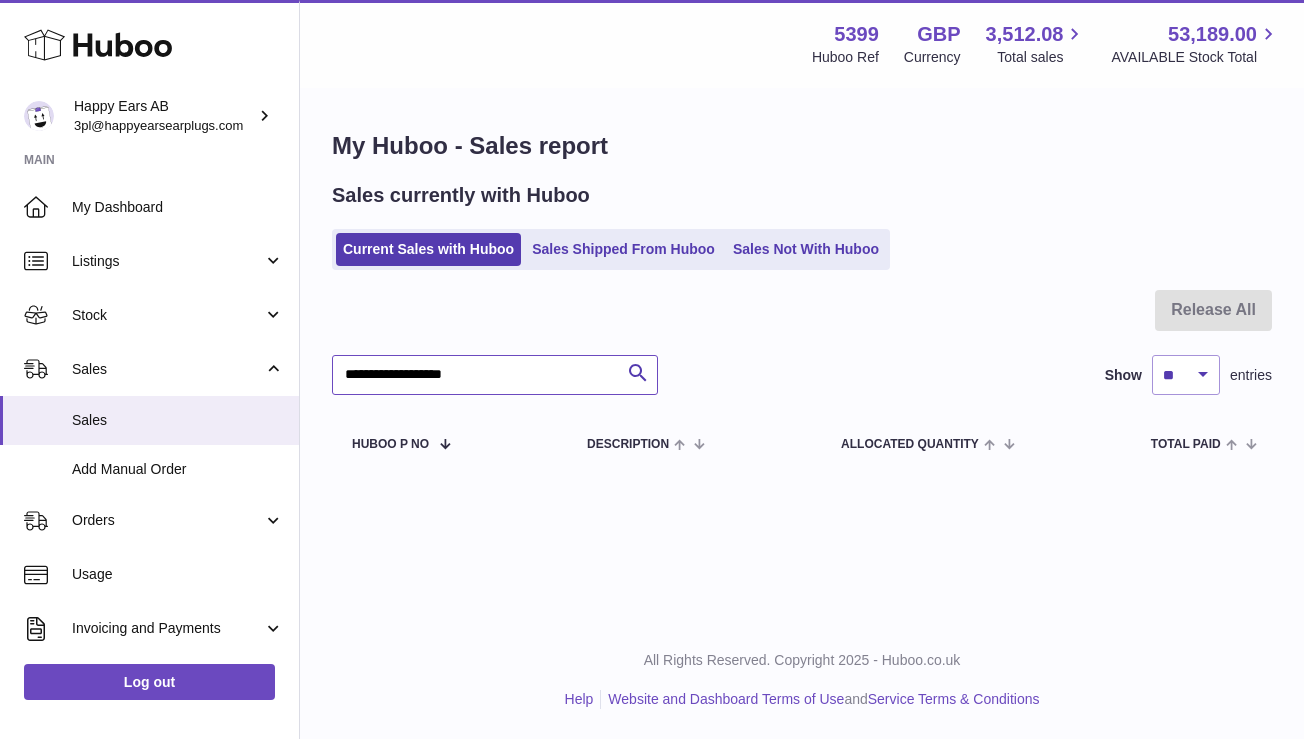 click on "**********" at bounding box center (495, 375) 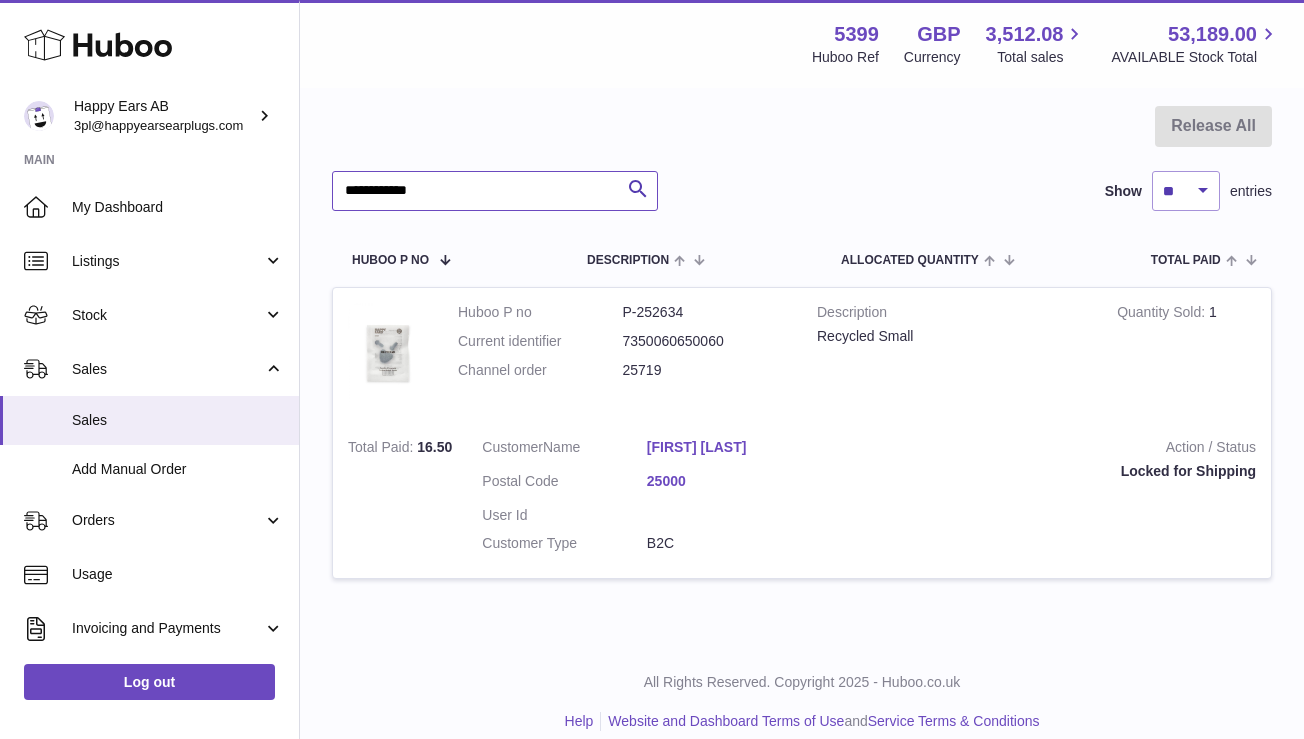 scroll, scrollTop: 206, scrollLeft: 0, axis: vertical 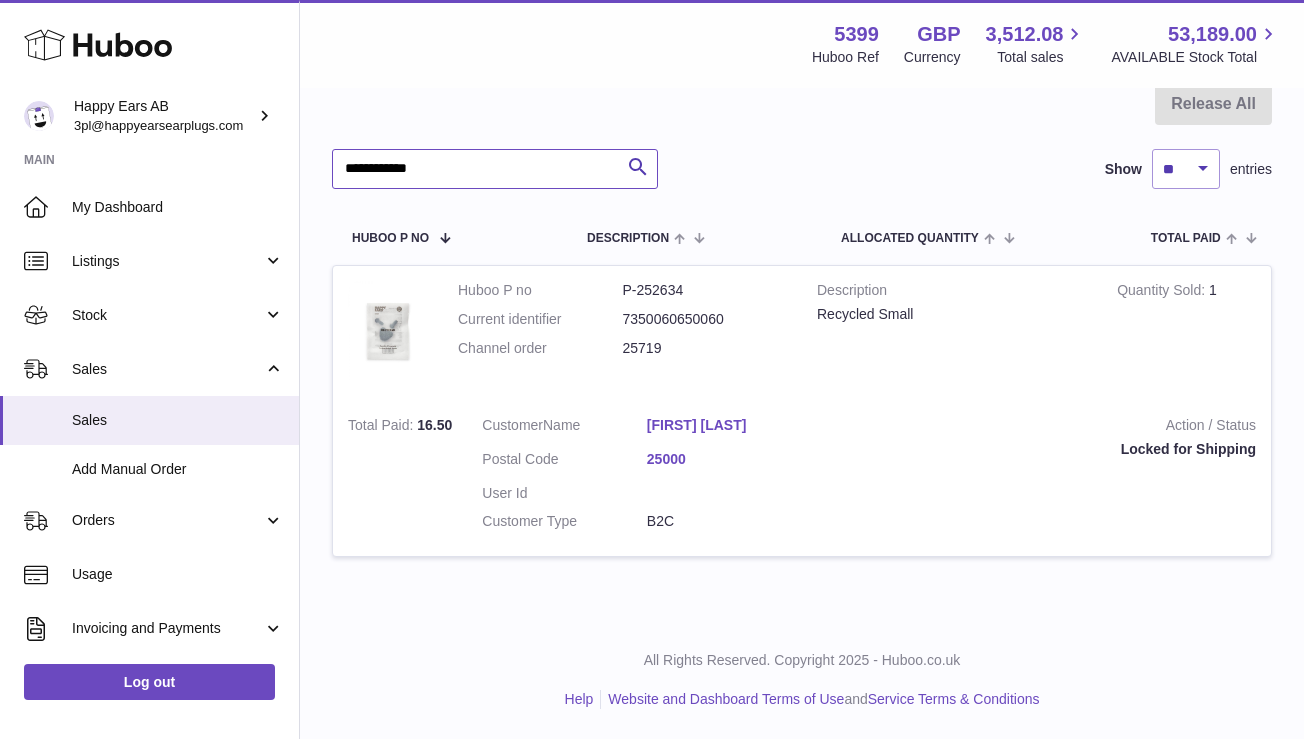 click on "**********" at bounding box center (495, 169) 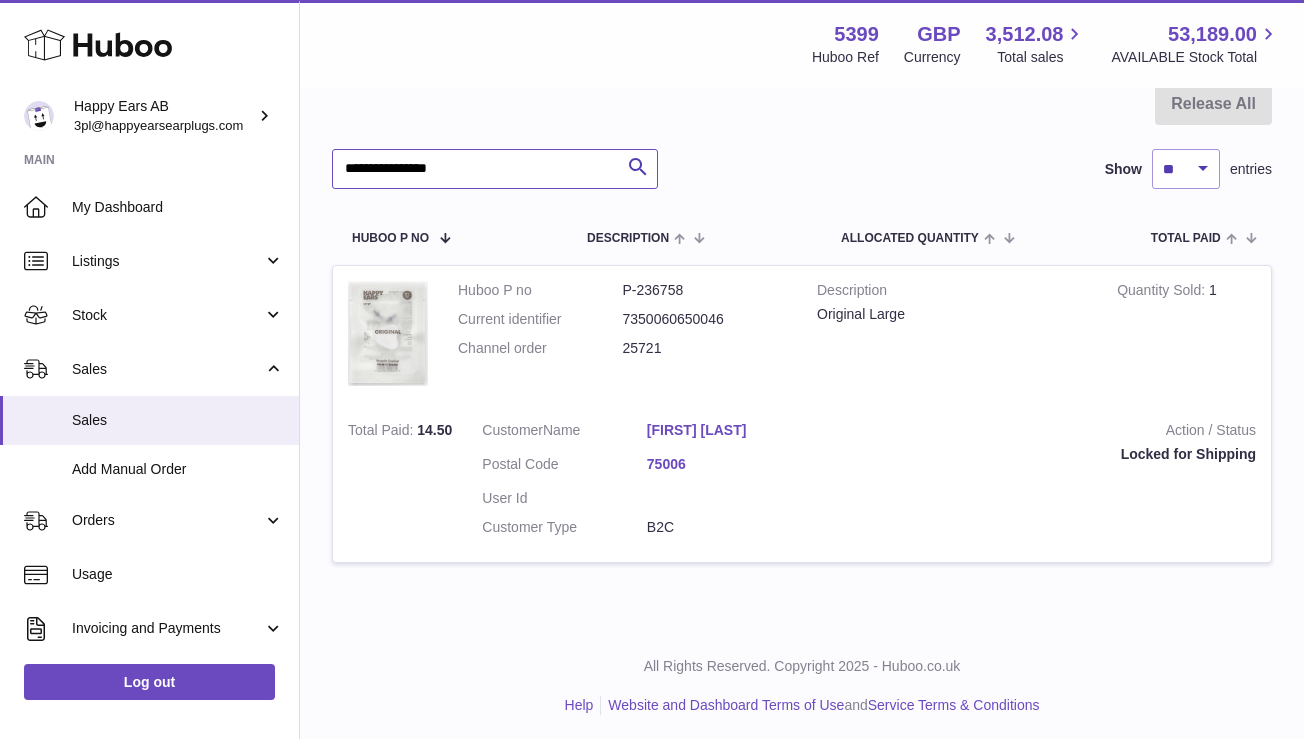 click on "**********" at bounding box center (495, 169) 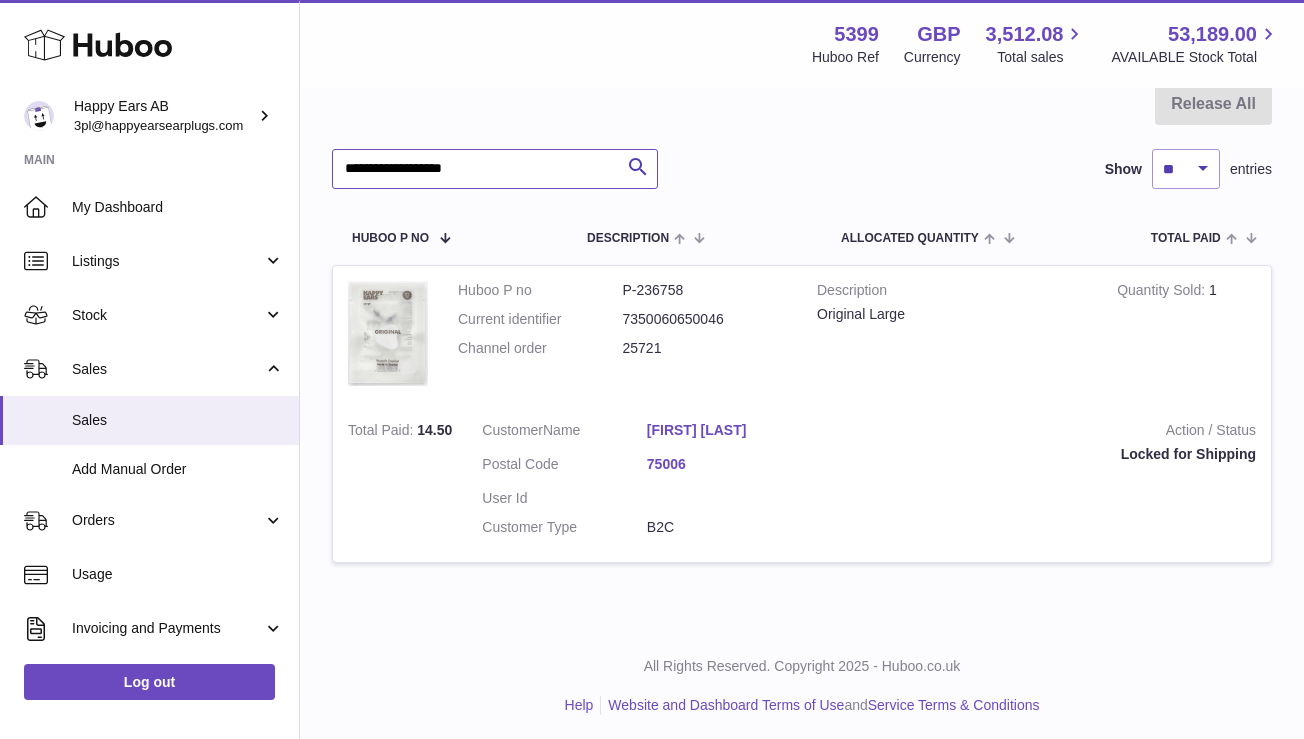 type on "**********" 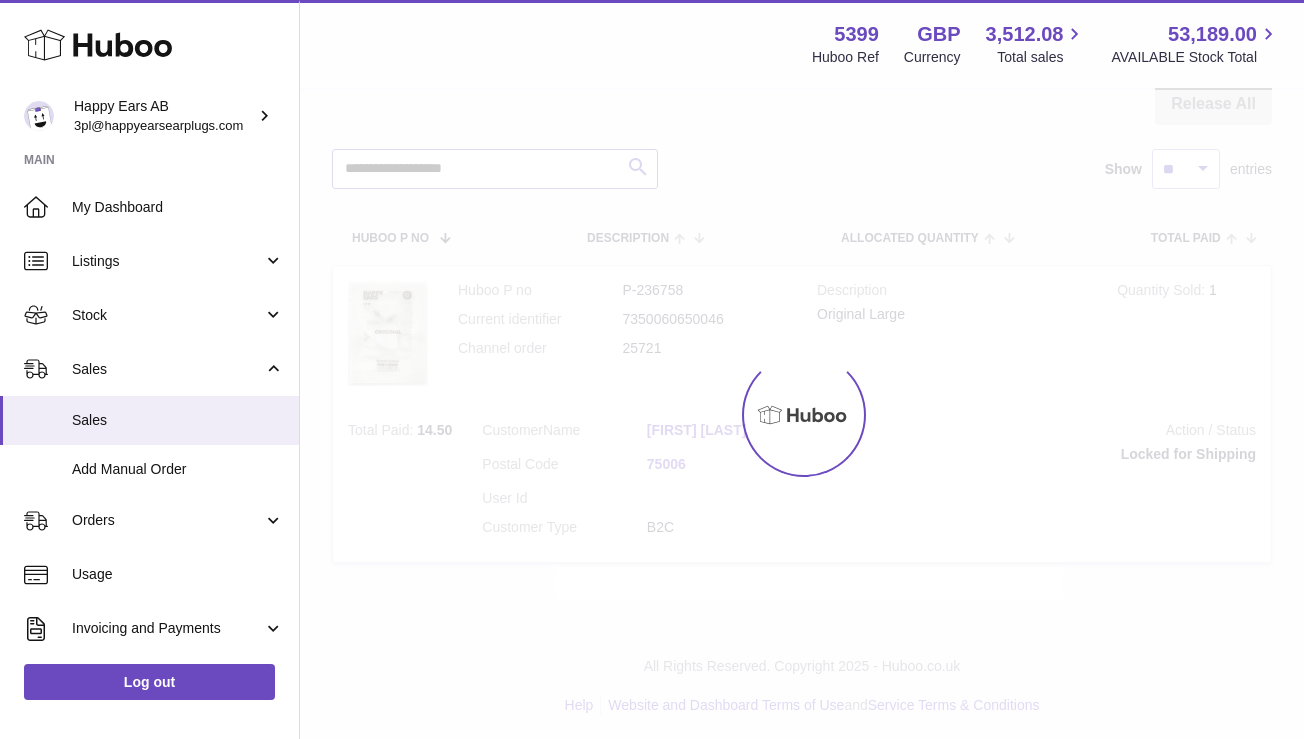 scroll, scrollTop: 0, scrollLeft: 0, axis: both 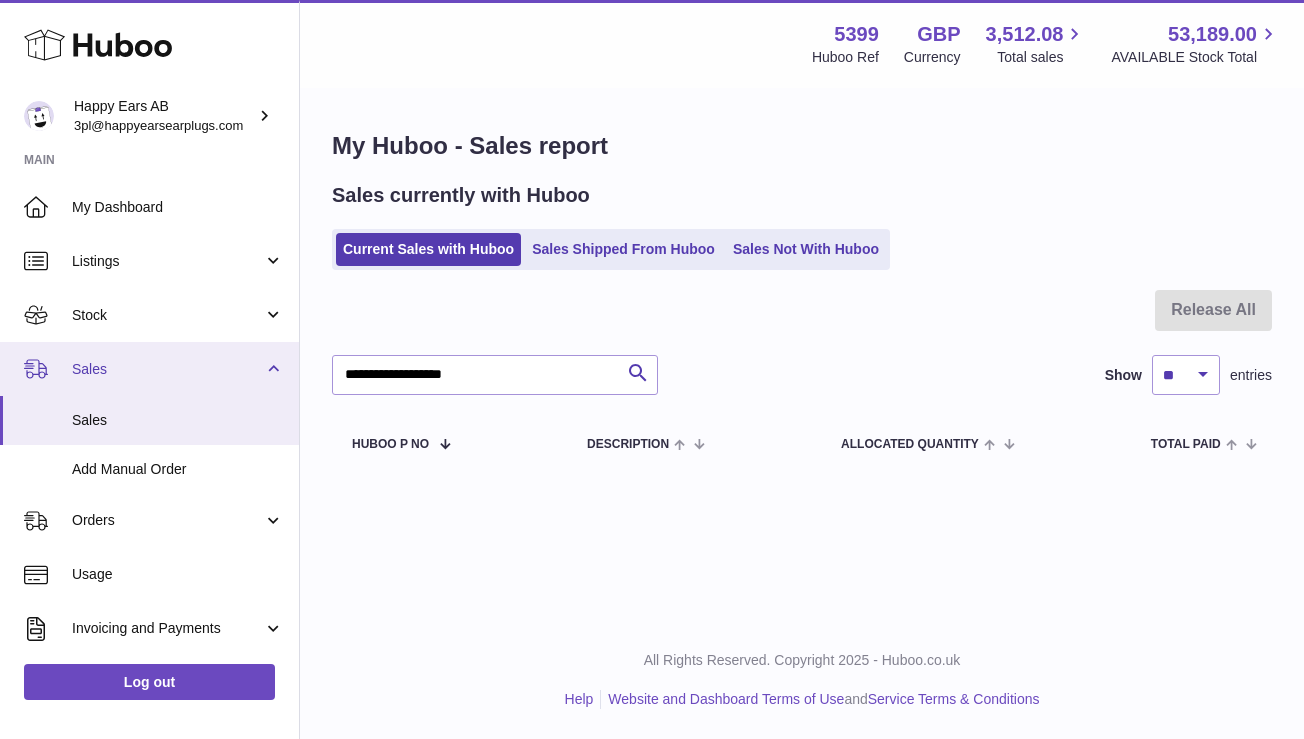 click on "Sales" at bounding box center [167, 369] 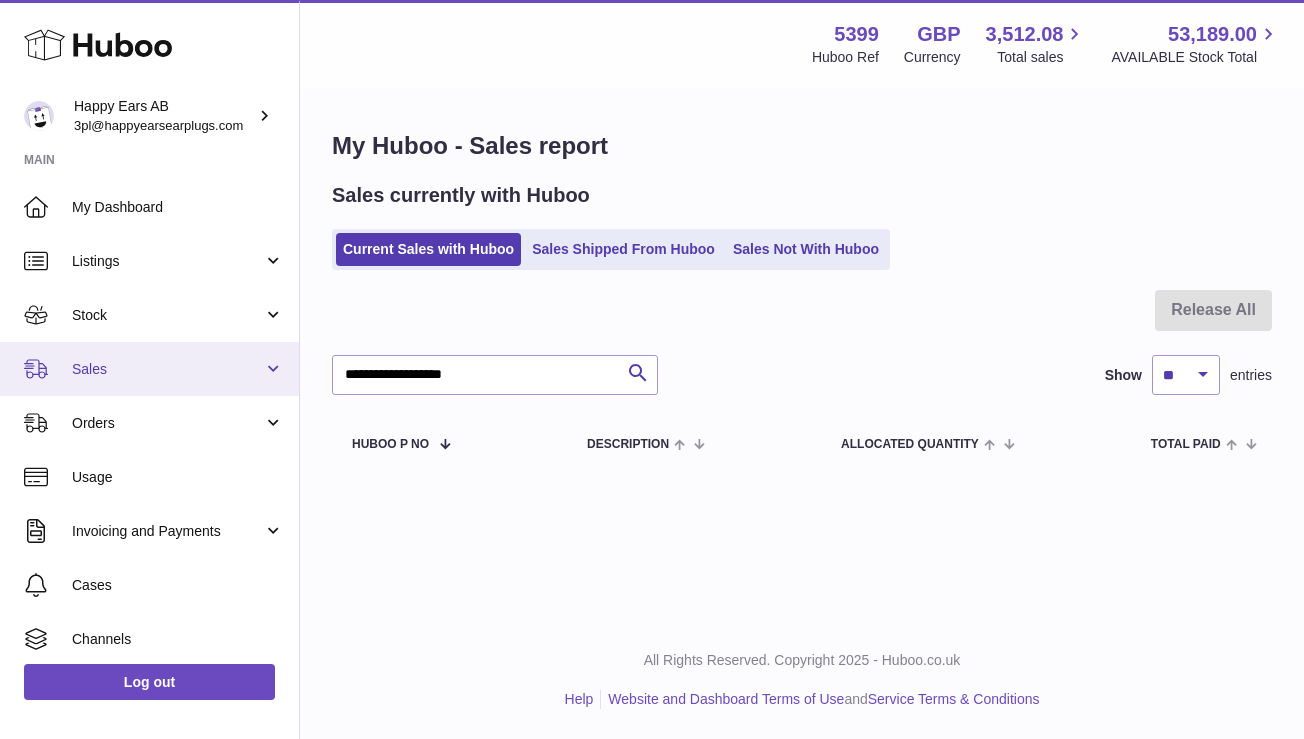 click on "Sales" at bounding box center [167, 369] 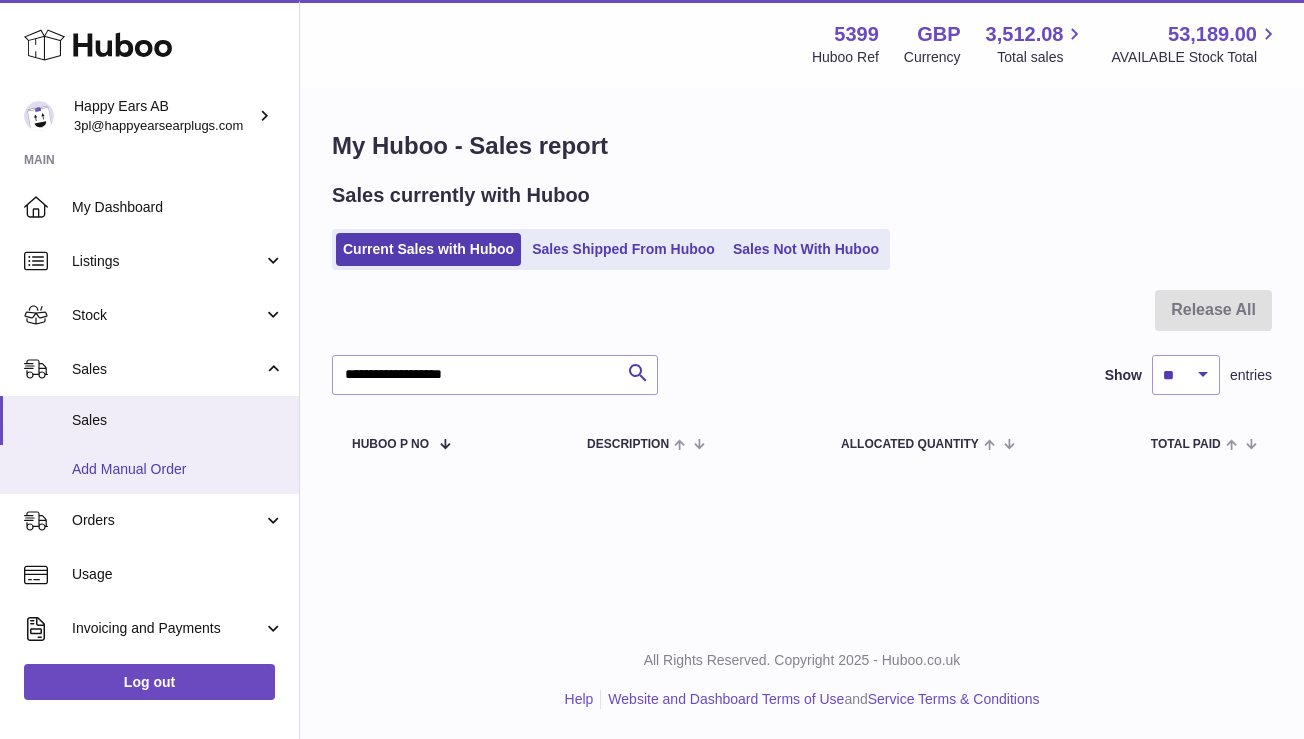 click on "Add Manual Order" at bounding box center (178, 469) 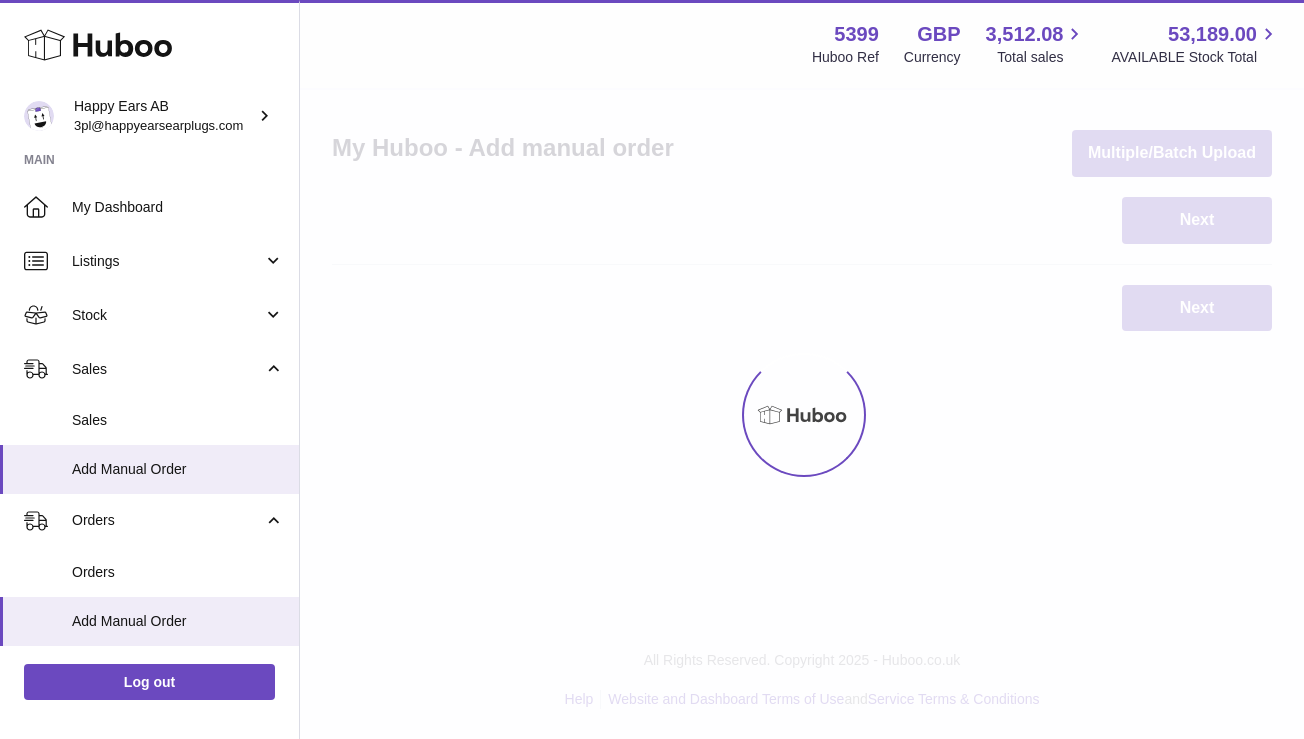 scroll, scrollTop: 0, scrollLeft: 0, axis: both 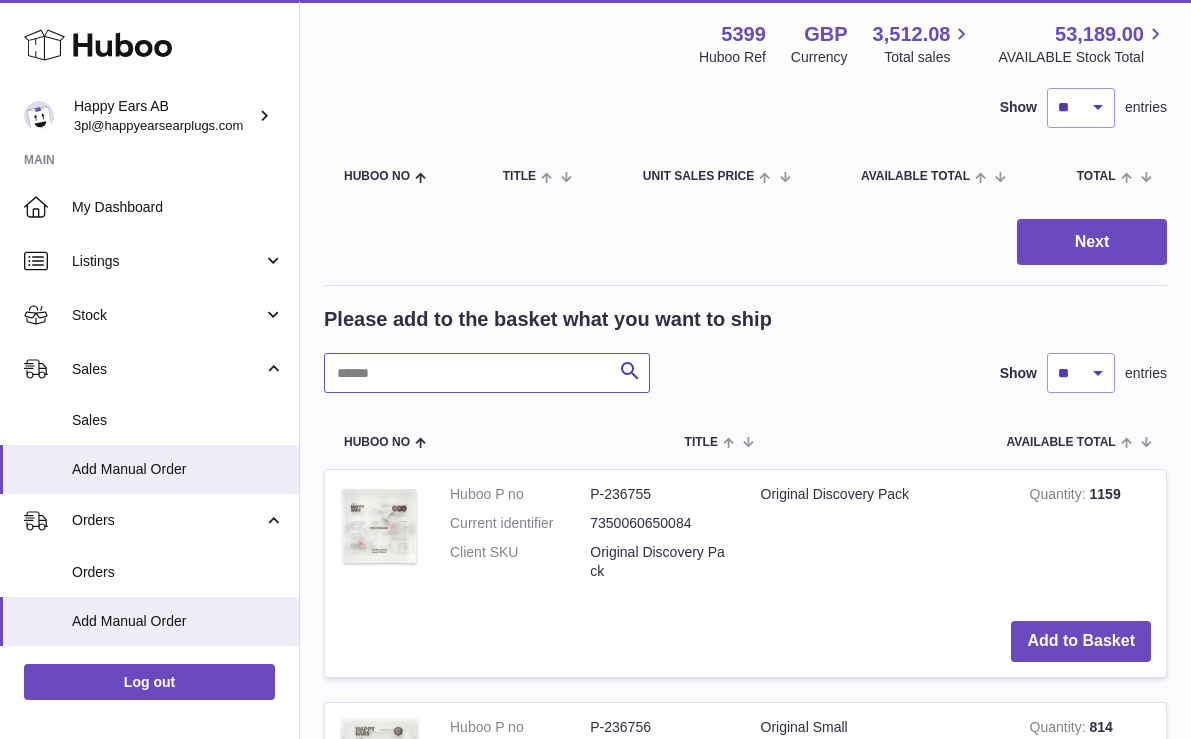 click at bounding box center [487, 373] 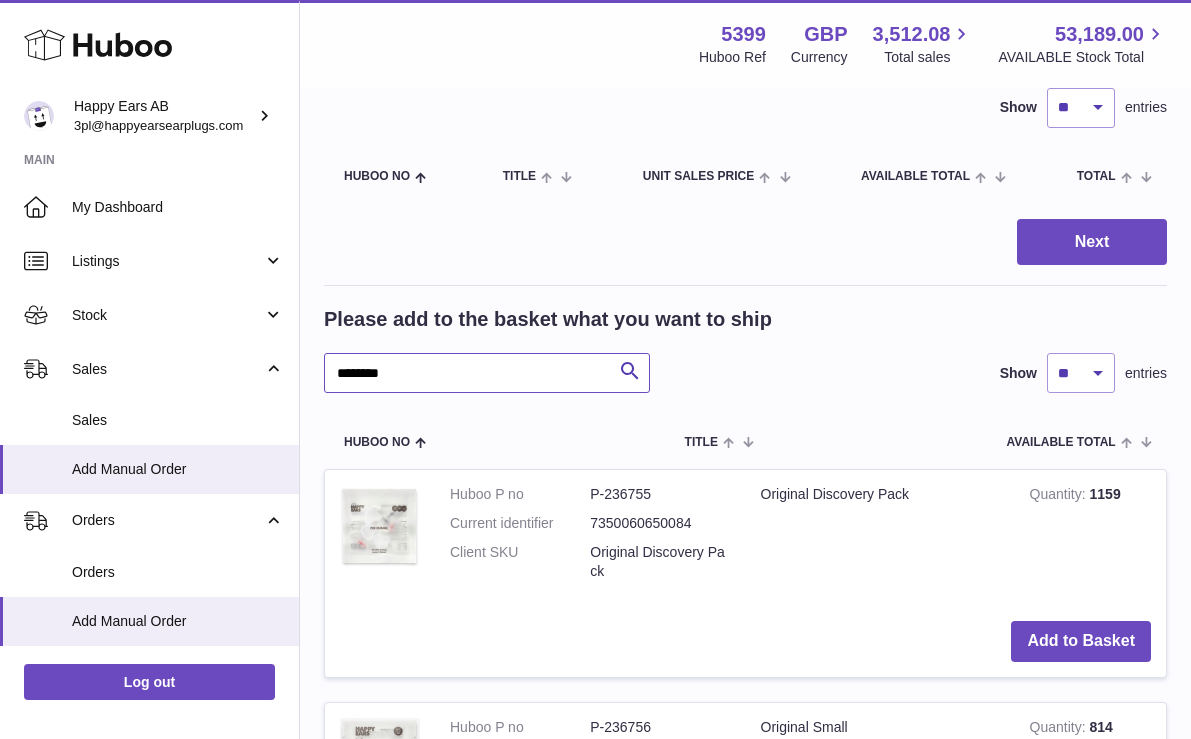 type on "********" 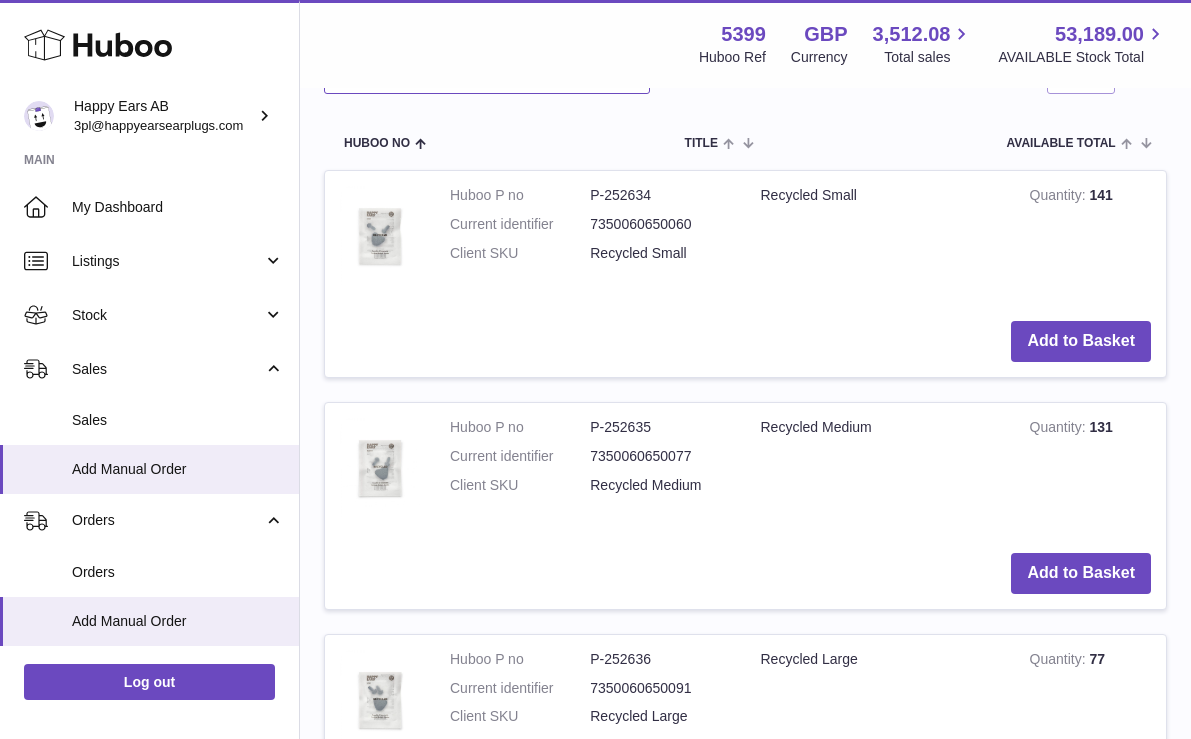 scroll, scrollTop: 487, scrollLeft: 0, axis: vertical 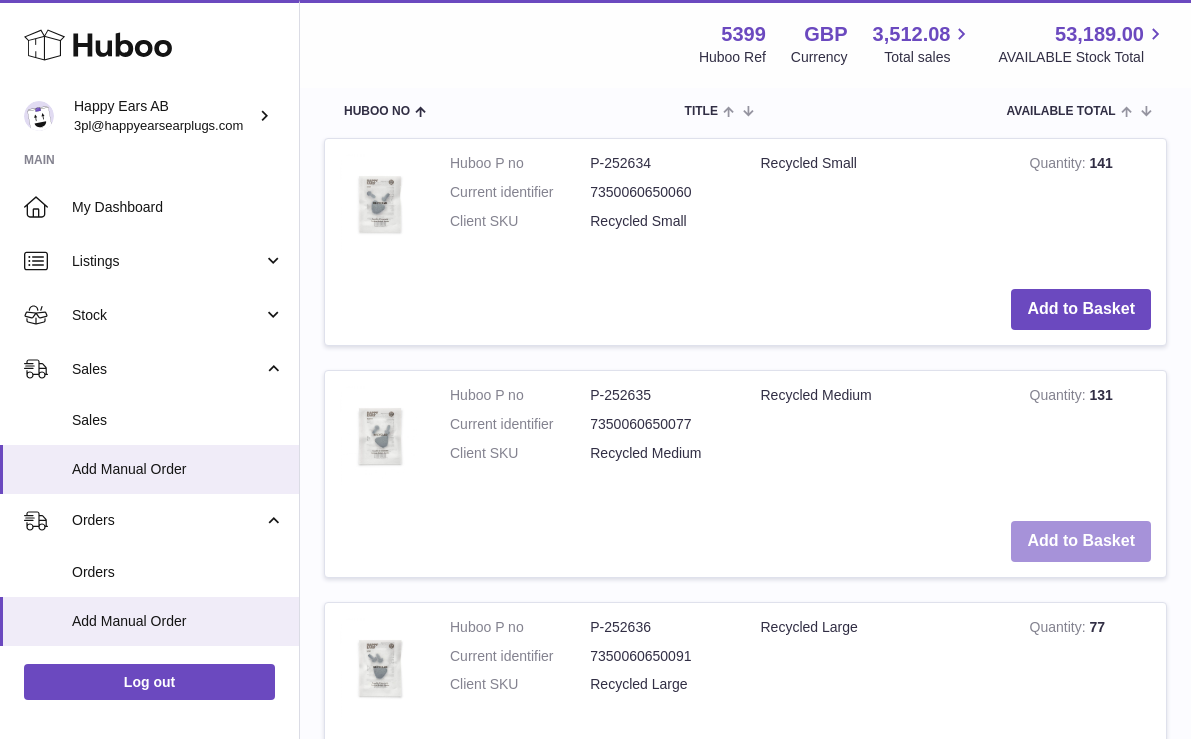 click on "Add to Basket" at bounding box center (1081, 541) 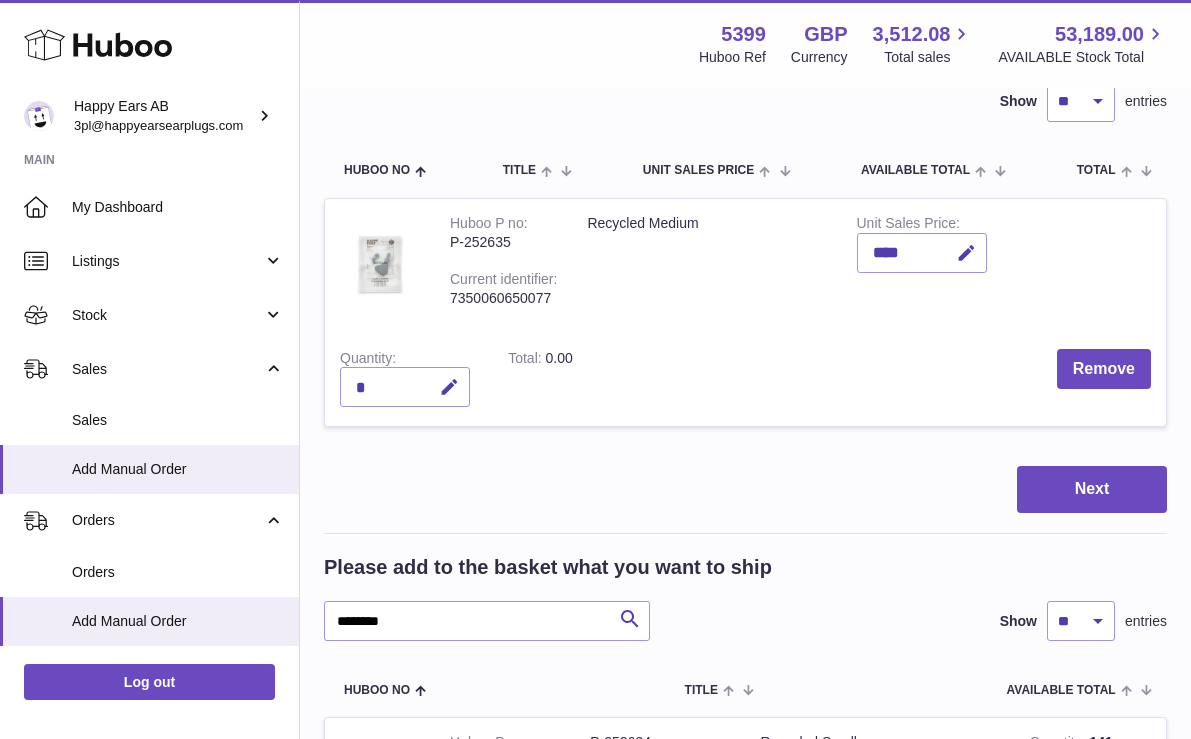 scroll, scrollTop: 114, scrollLeft: 0, axis: vertical 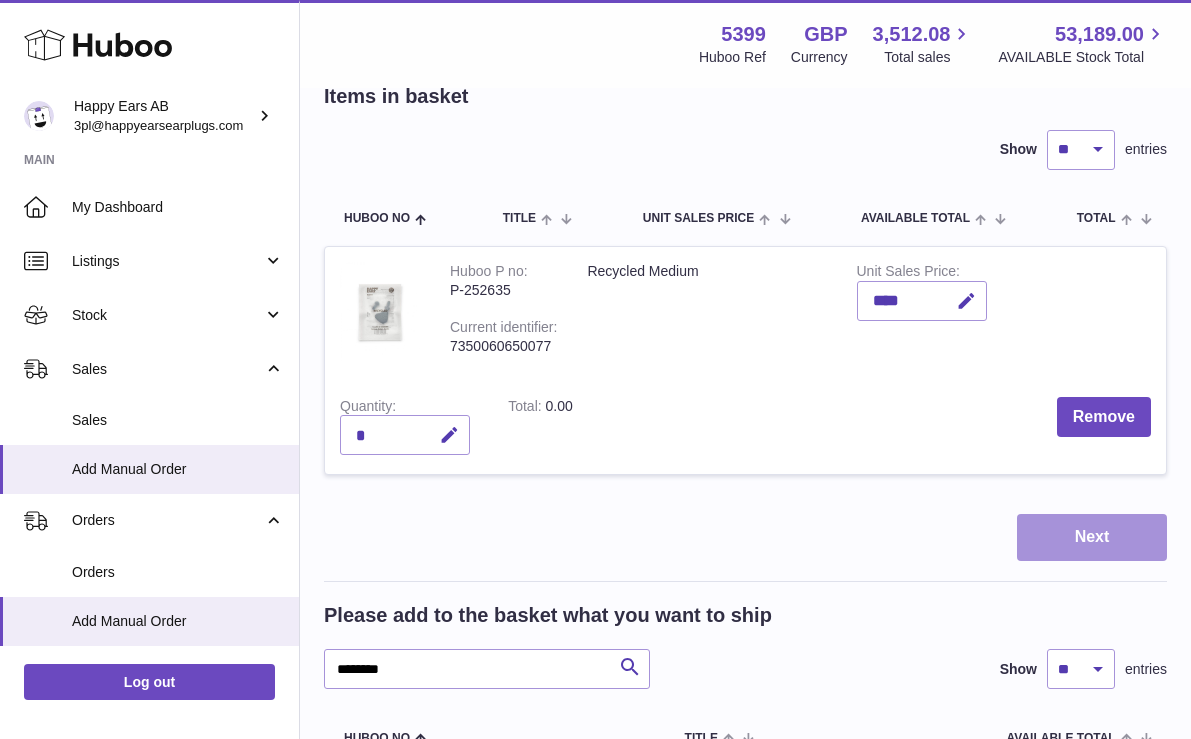 click on "Next" at bounding box center (1092, 537) 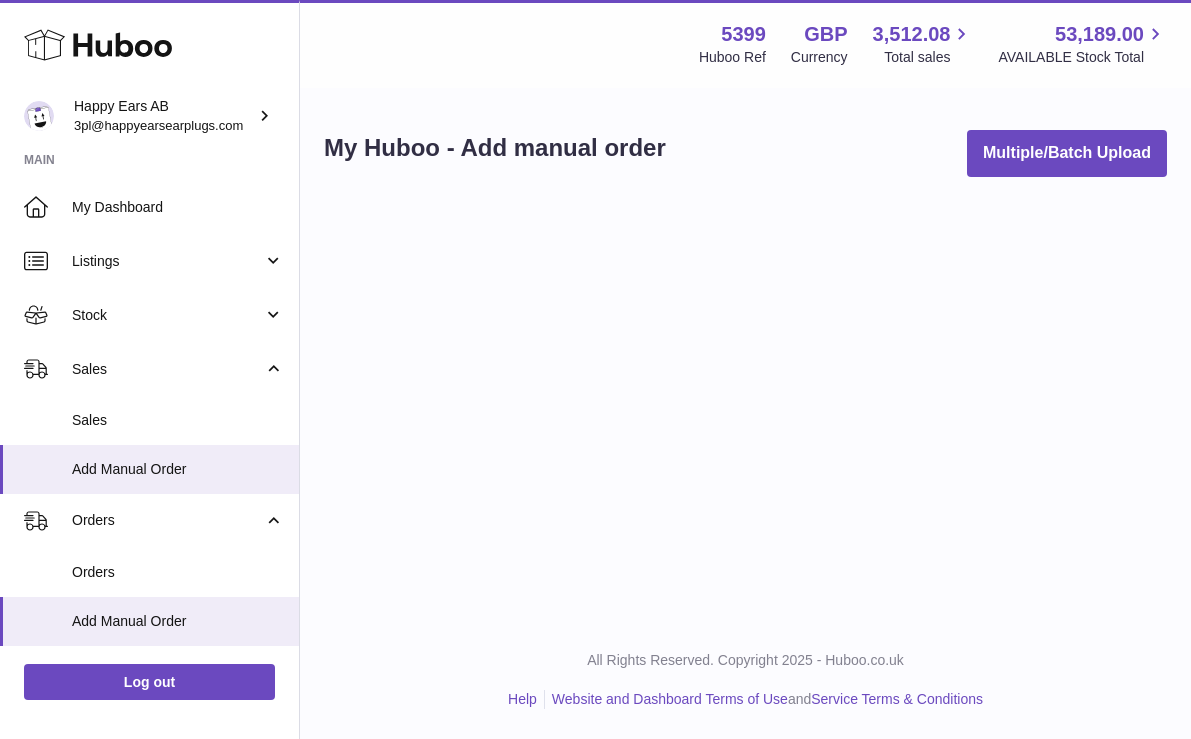 scroll, scrollTop: 0, scrollLeft: 0, axis: both 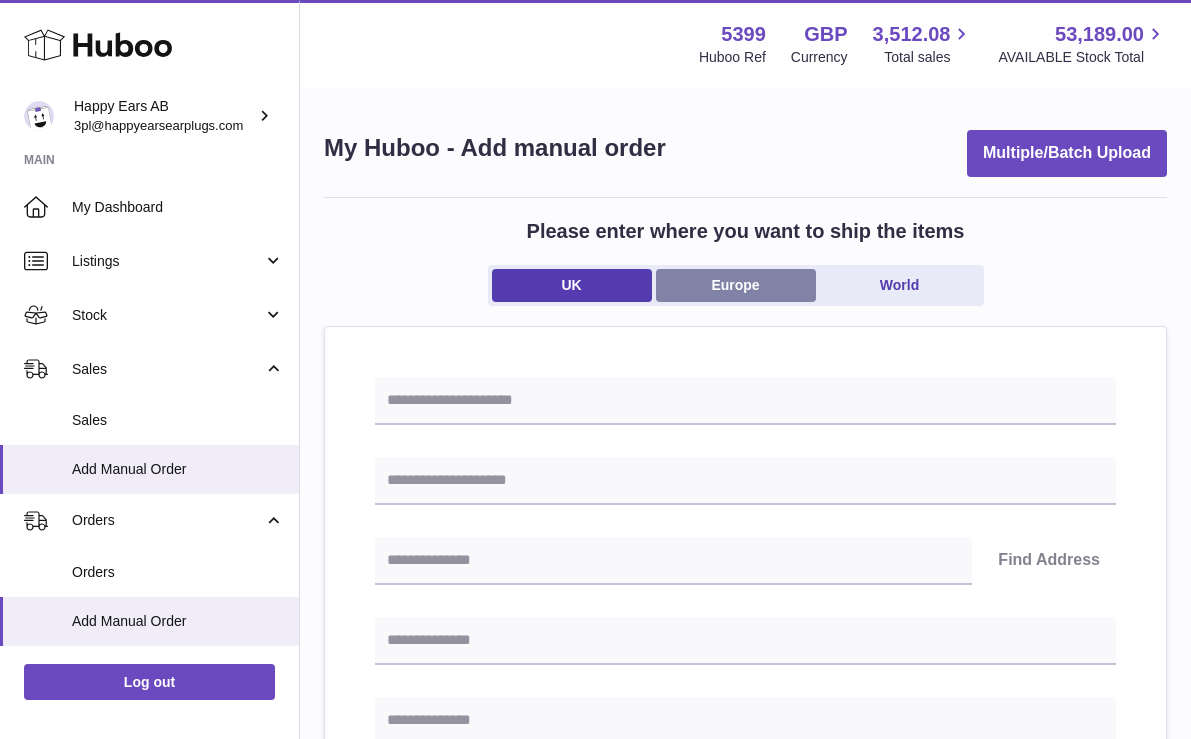 click on "Europe" at bounding box center (736, 285) 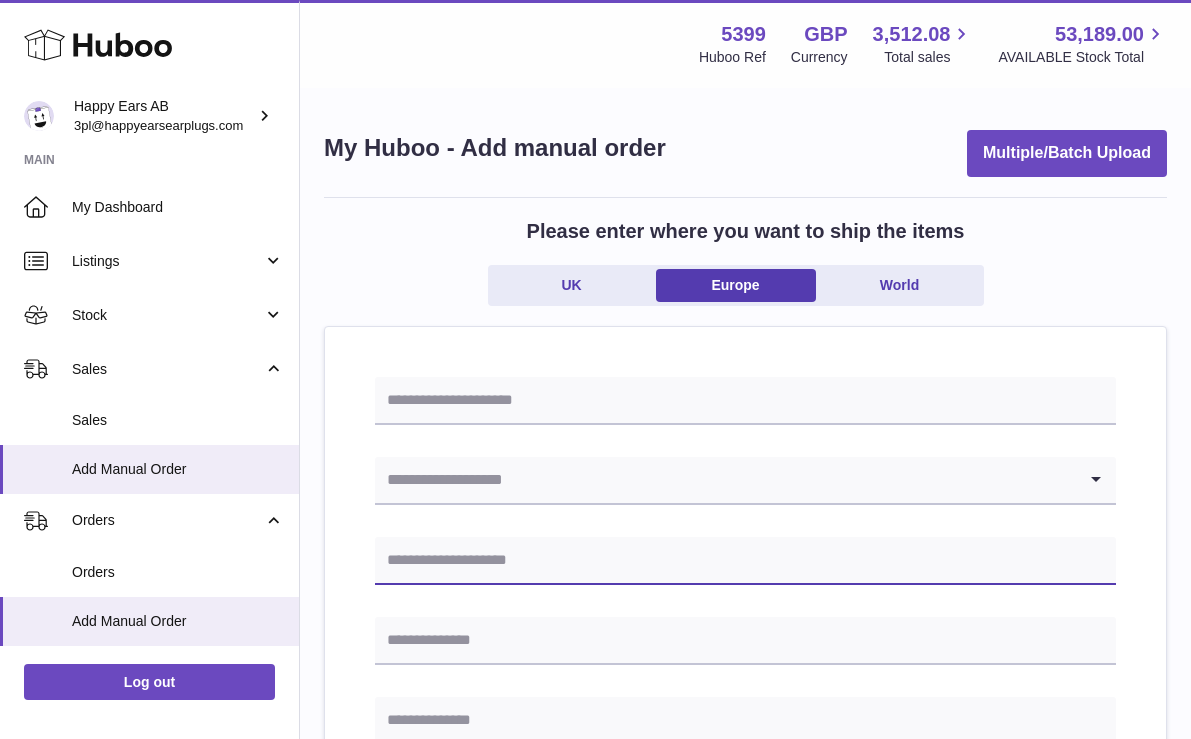 click at bounding box center [745, 561] 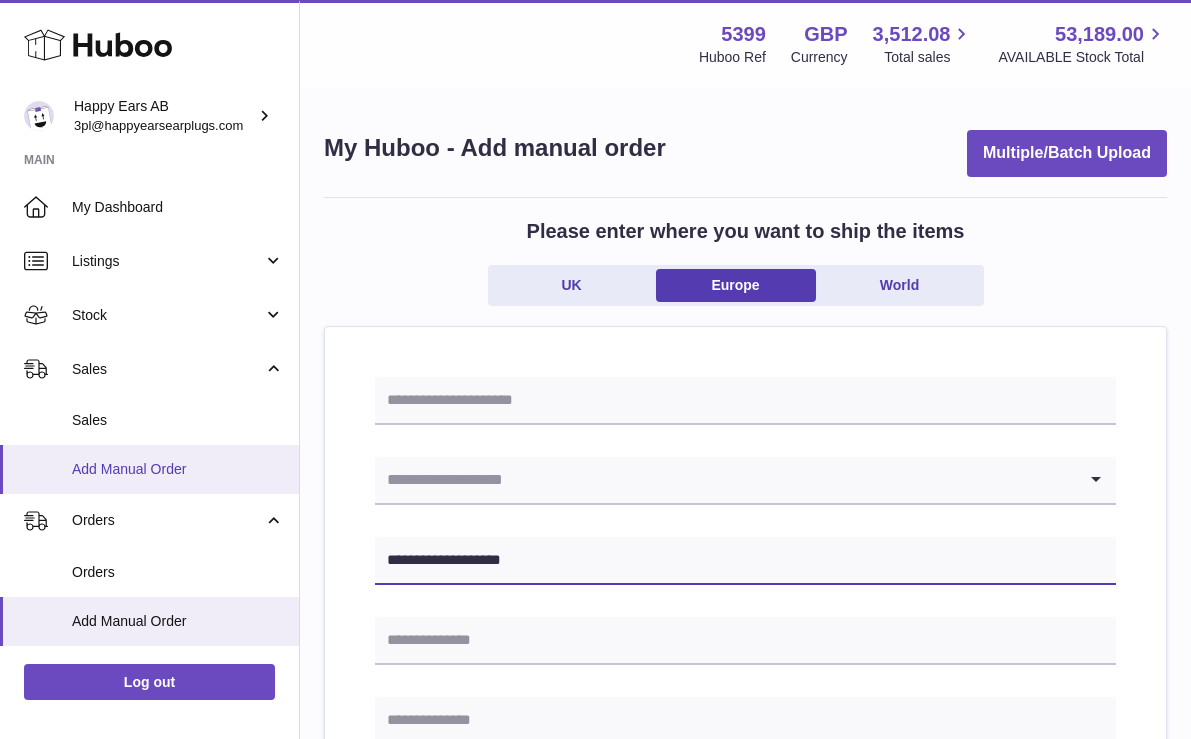 type on "**********" 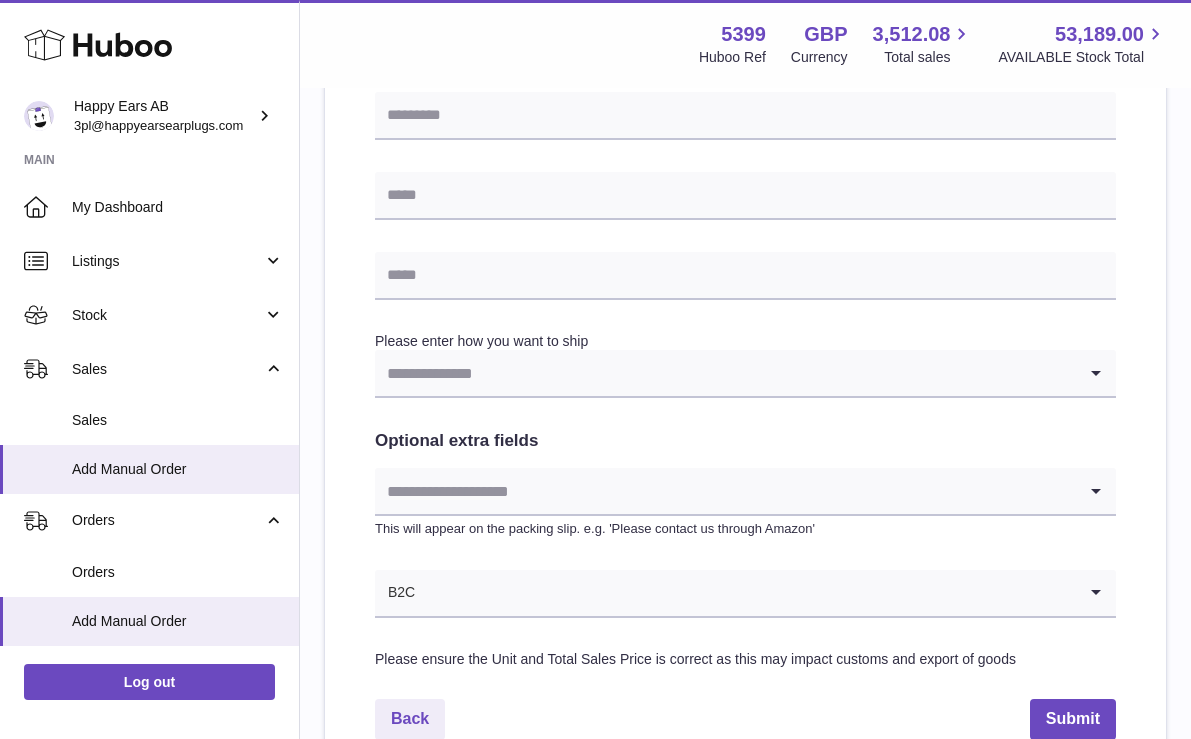 scroll, scrollTop: 868, scrollLeft: 0, axis: vertical 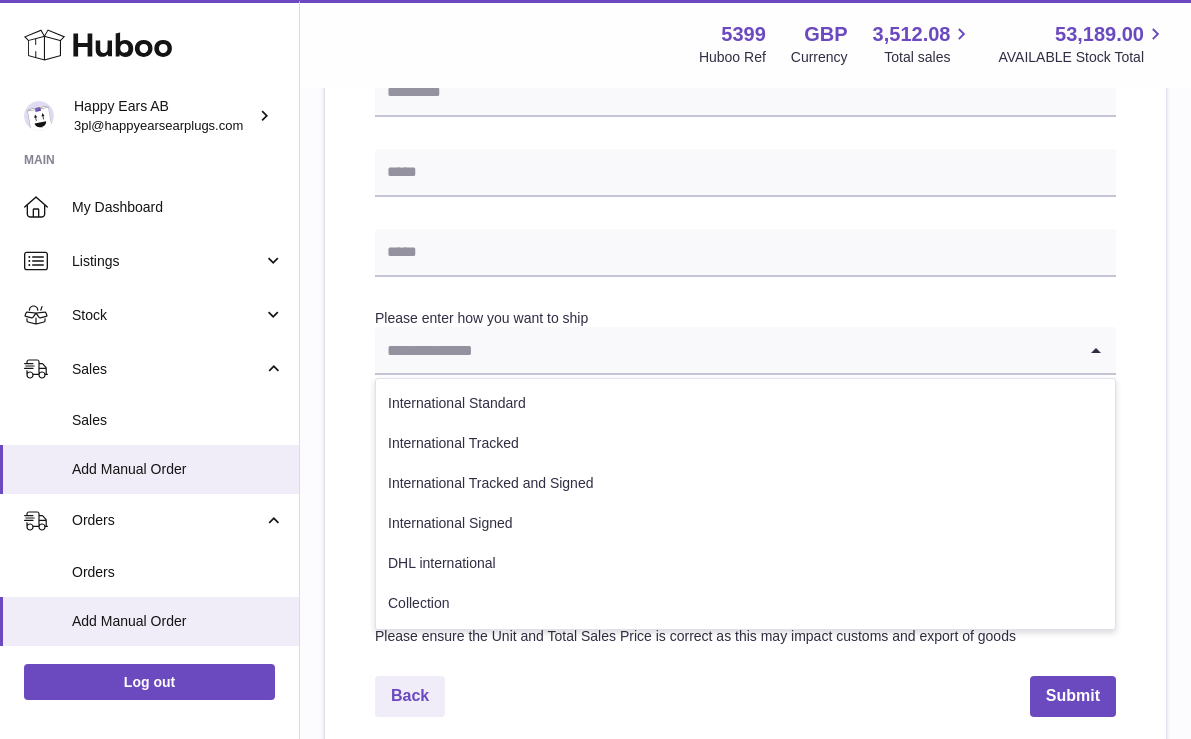 click at bounding box center [725, 350] 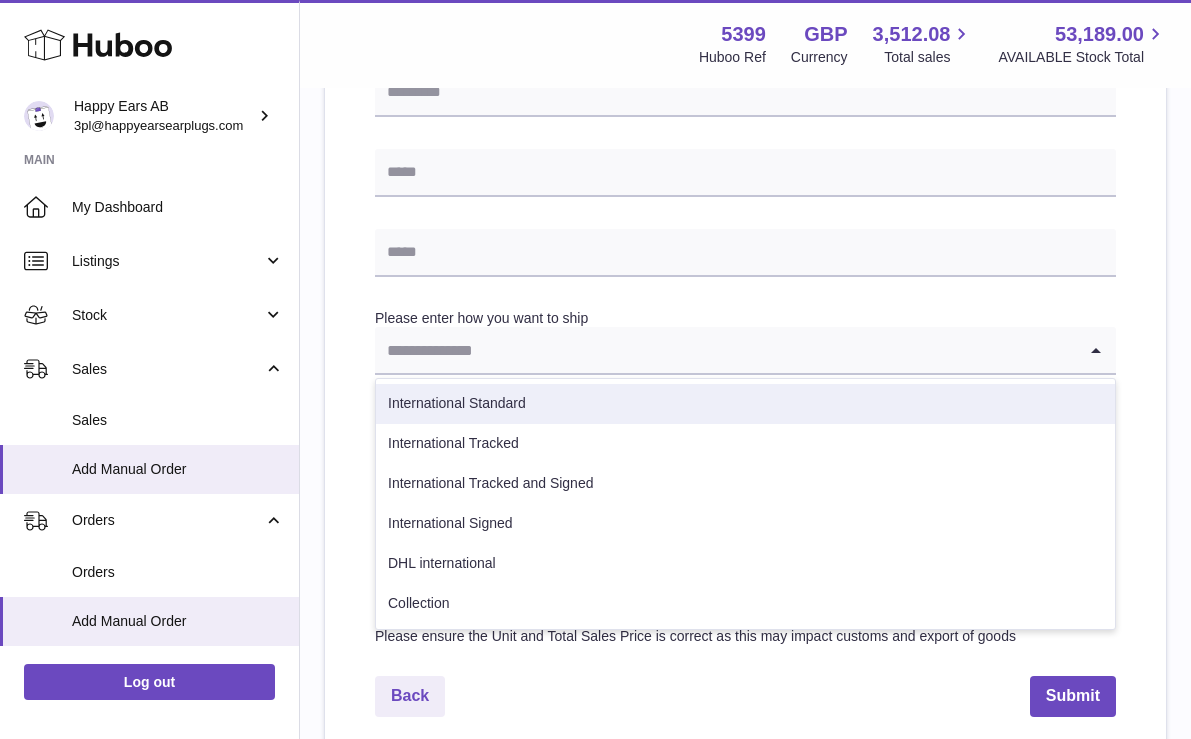 click on "International Standard" at bounding box center (745, 404) 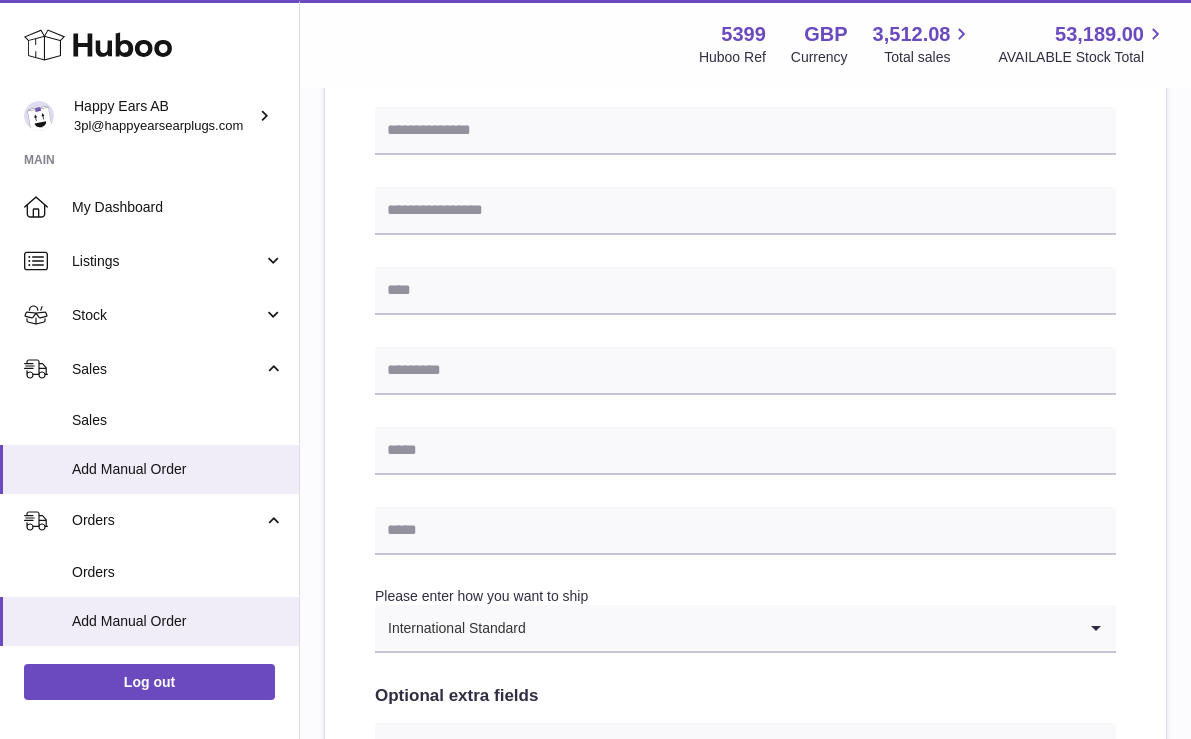 scroll, scrollTop: 577, scrollLeft: 0, axis: vertical 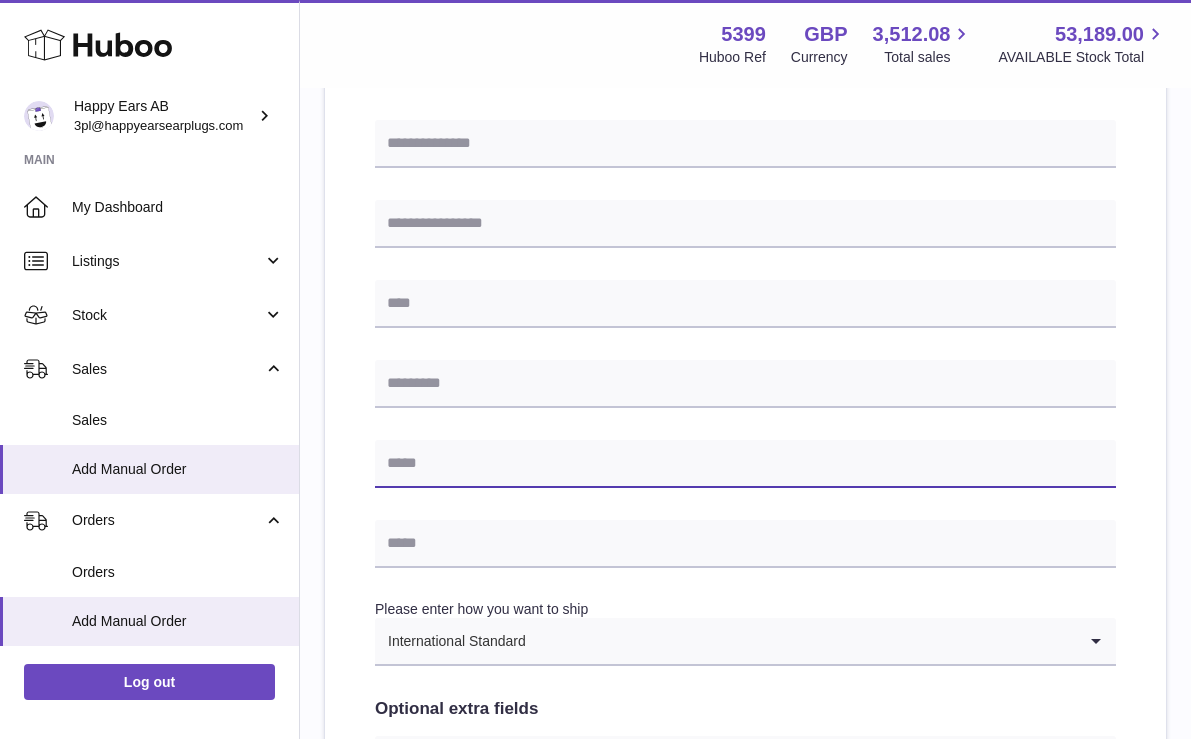 click at bounding box center [745, 464] 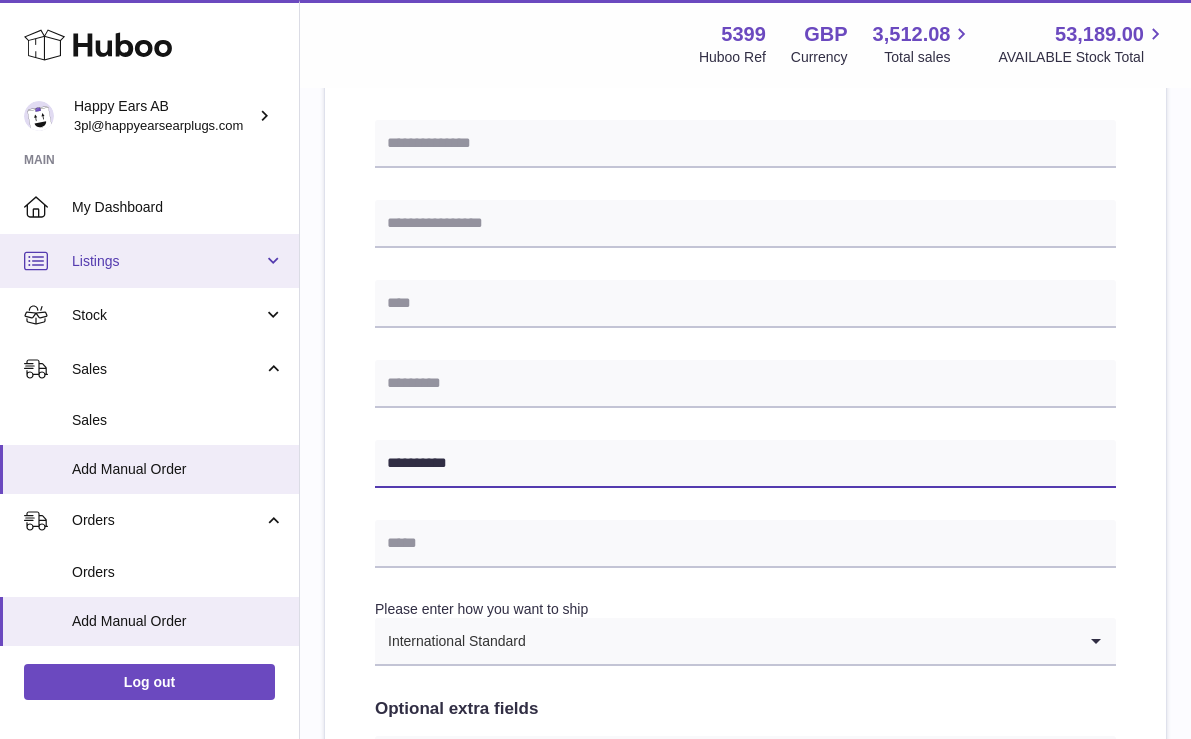 type on "**********" 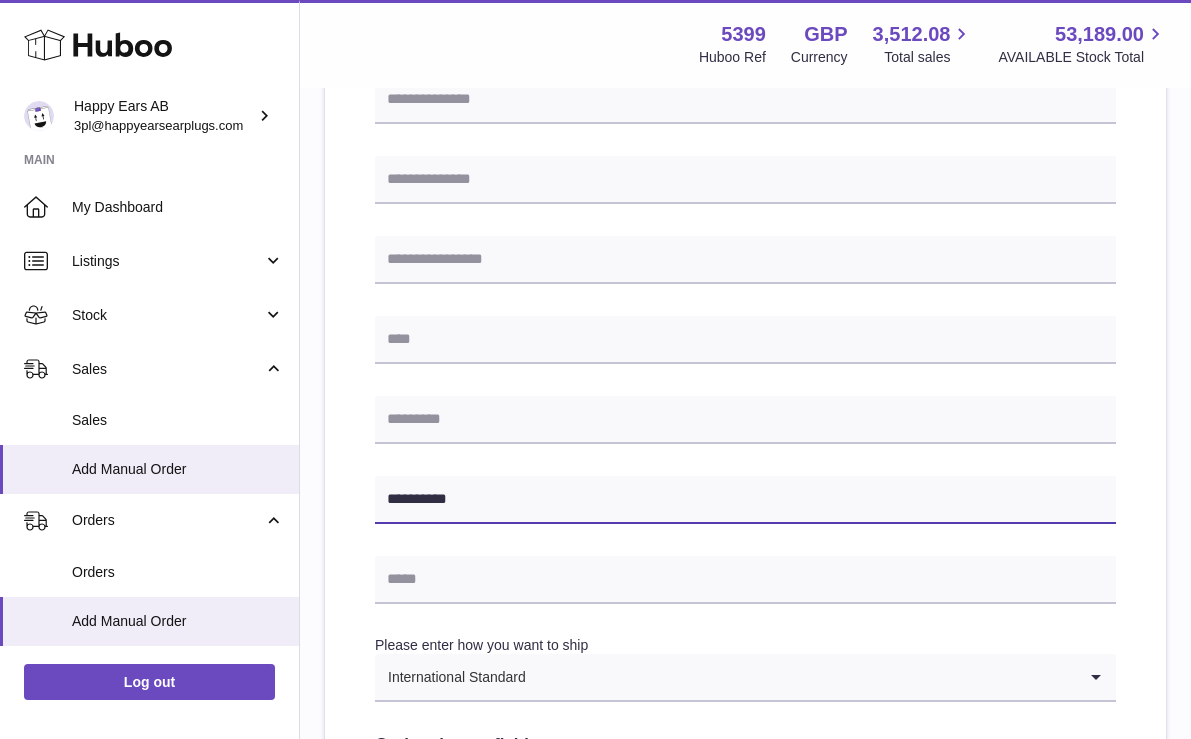scroll, scrollTop: 508, scrollLeft: 0, axis: vertical 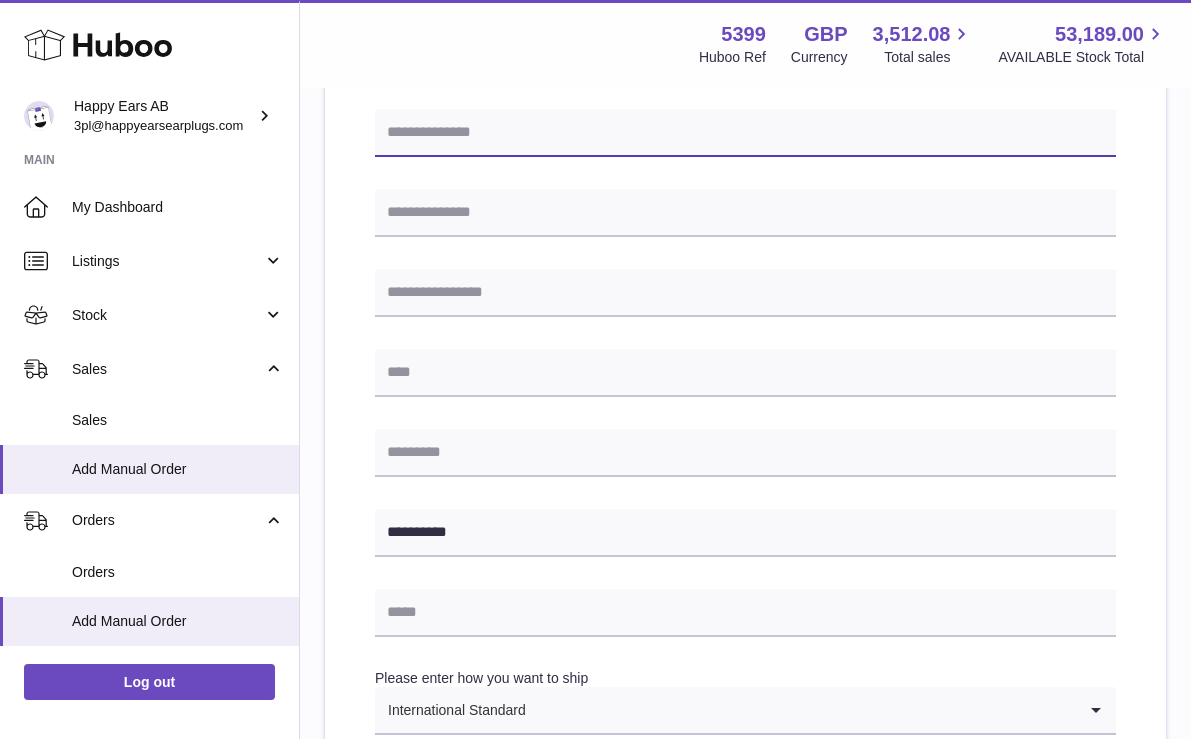 click at bounding box center [745, 133] 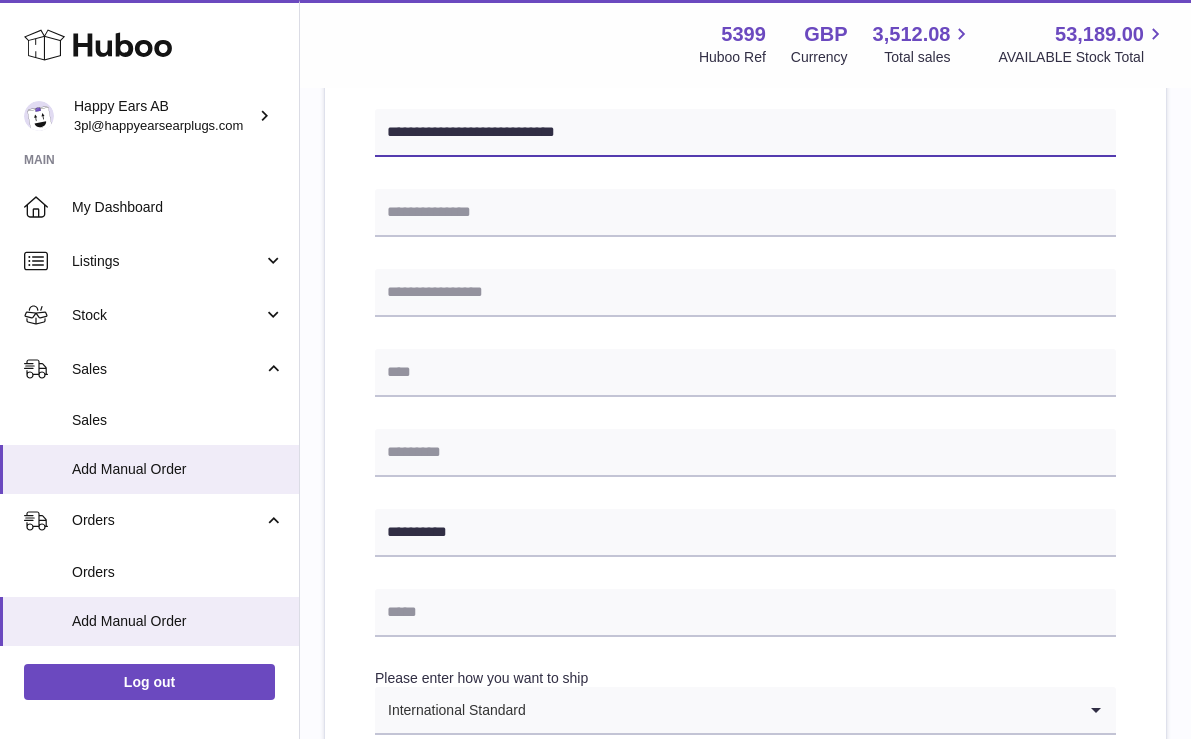 type on "**********" 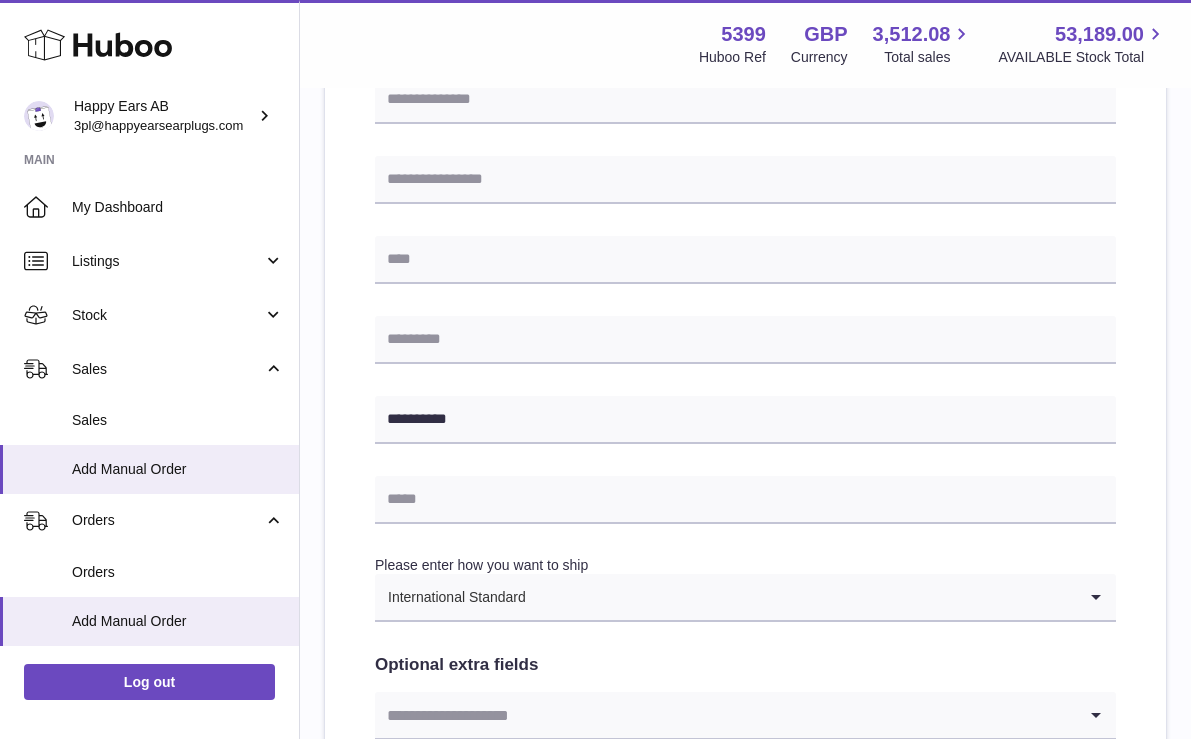 scroll, scrollTop: 674, scrollLeft: 0, axis: vertical 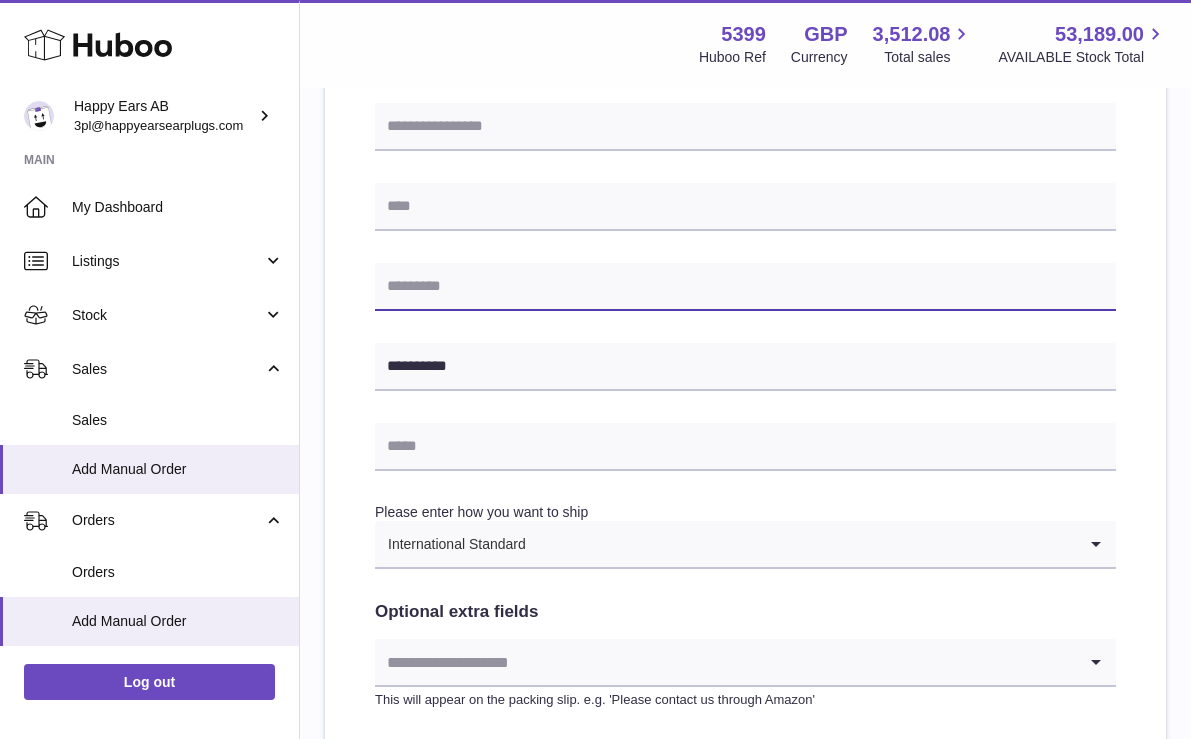 click at bounding box center (745, 287) 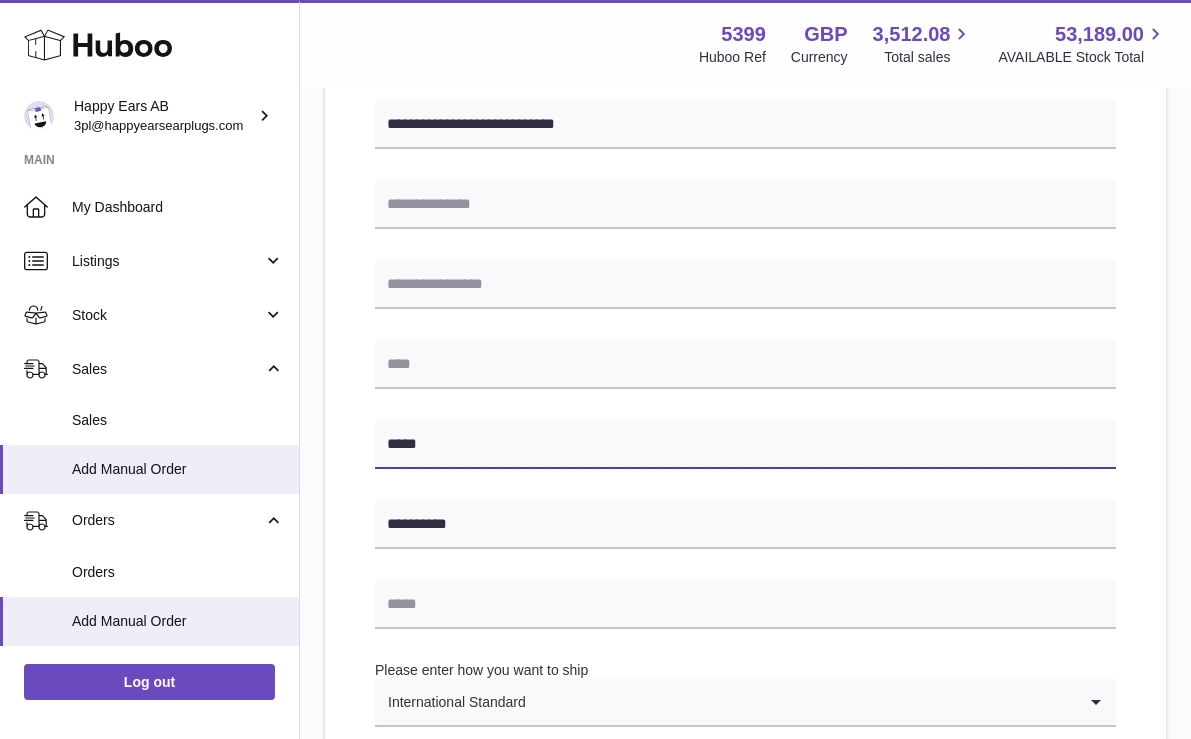 scroll, scrollTop: 504, scrollLeft: 0, axis: vertical 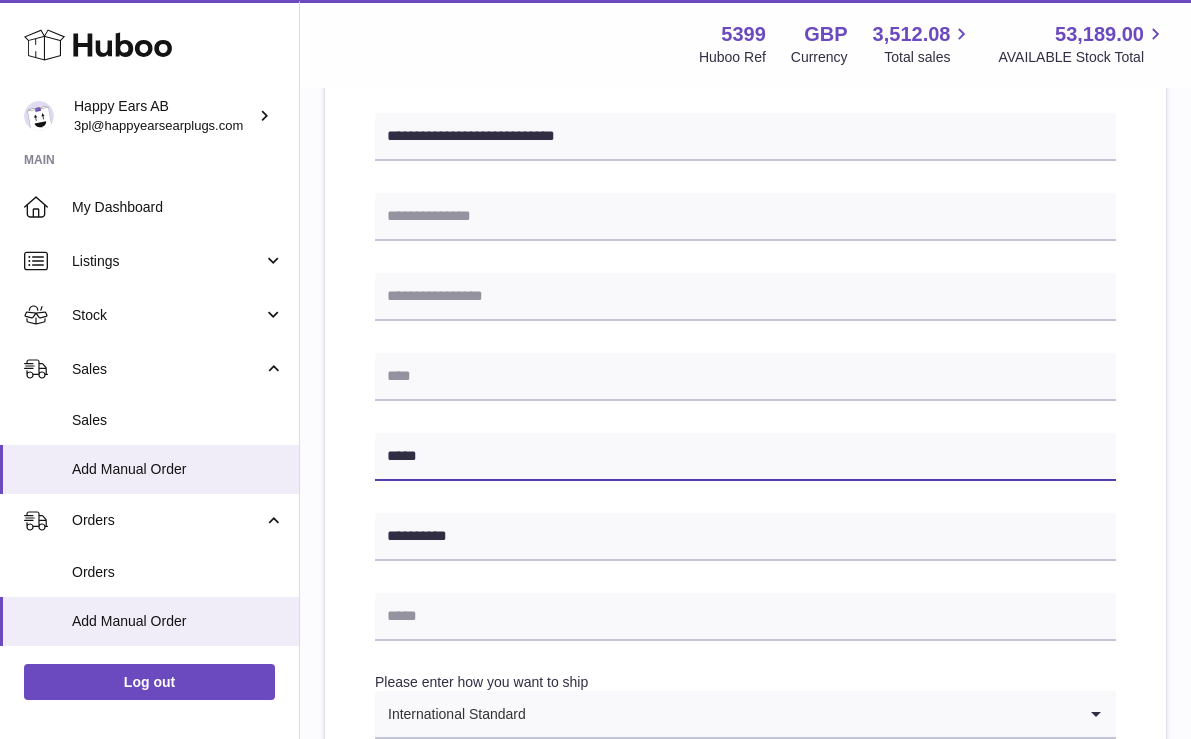 type on "*****" 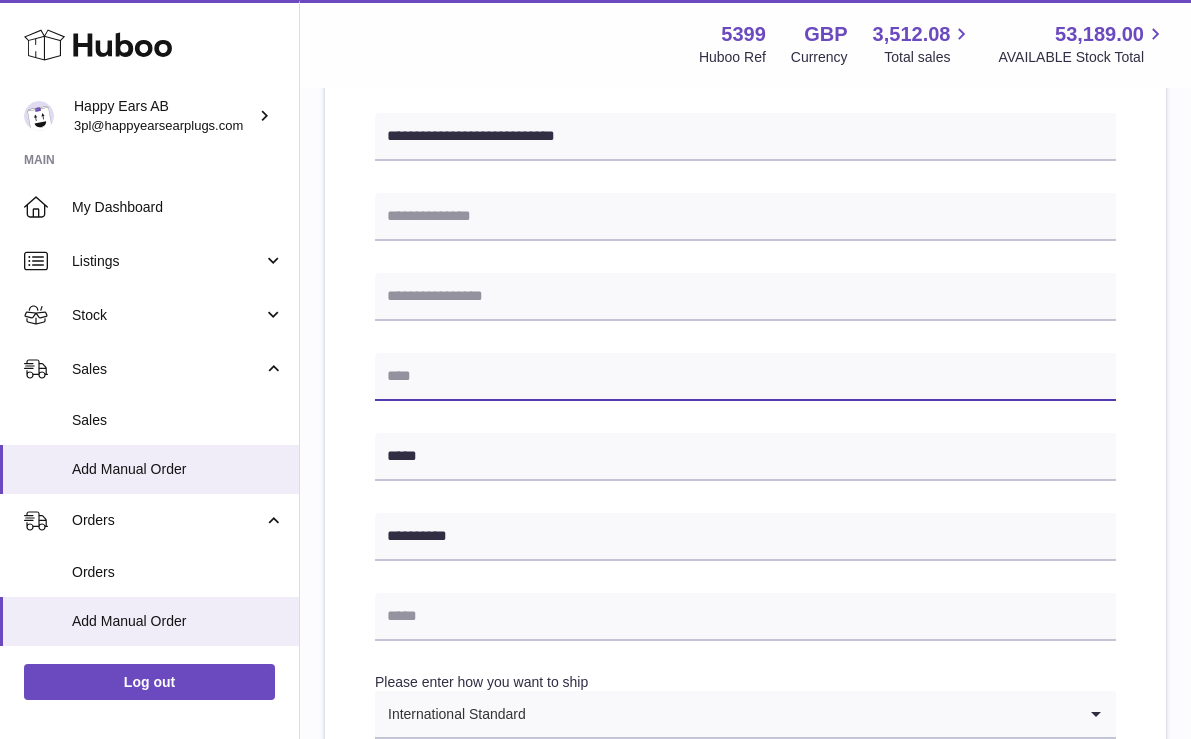 click at bounding box center (745, 377) 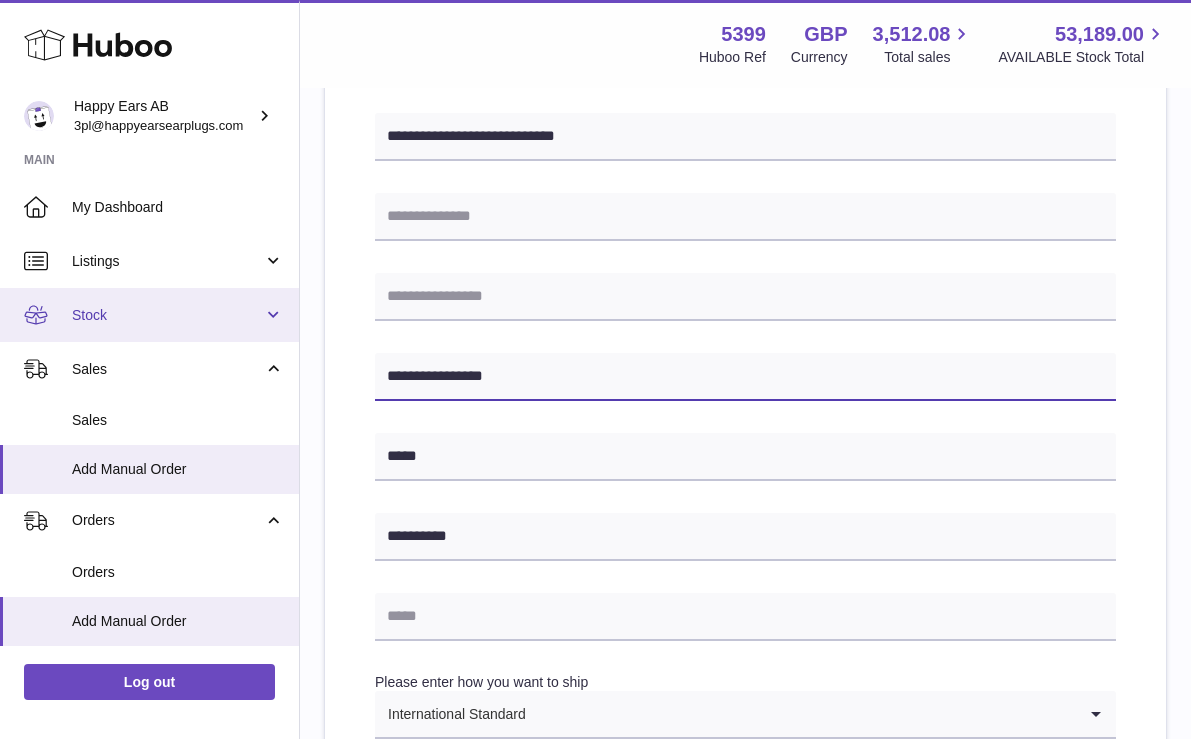 type on "**********" 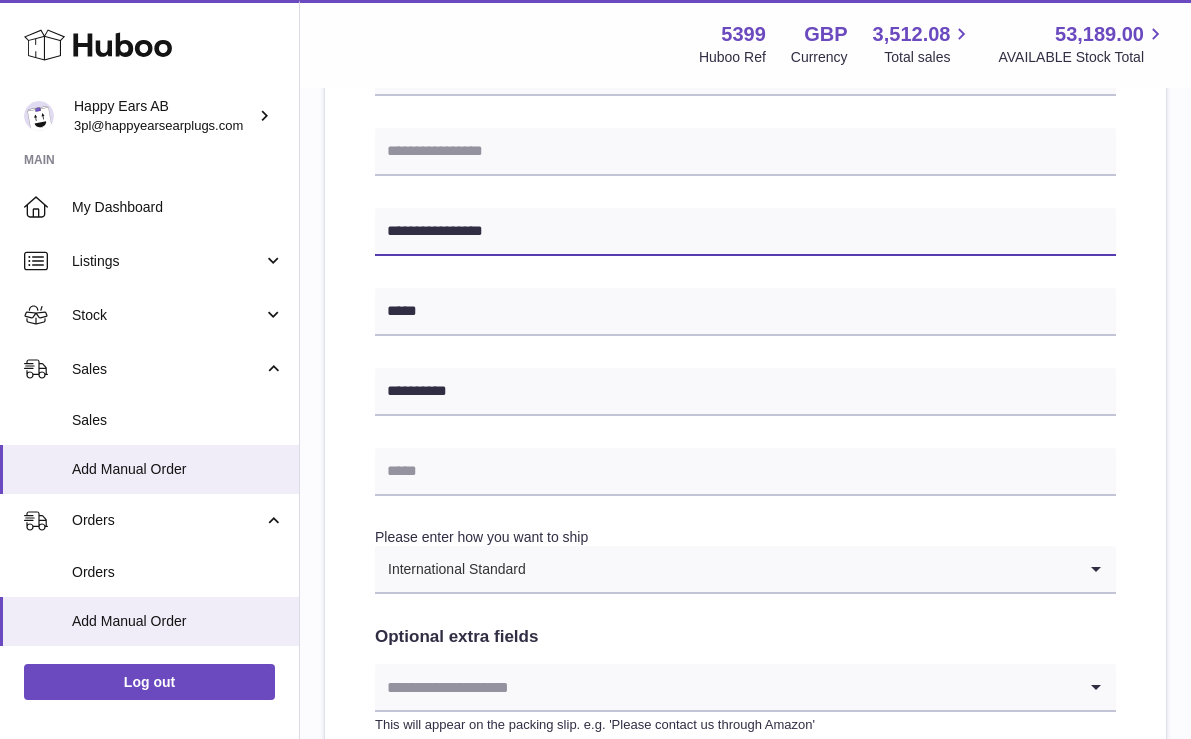 scroll, scrollTop: 734, scrollLeft: 0, axis: vertical 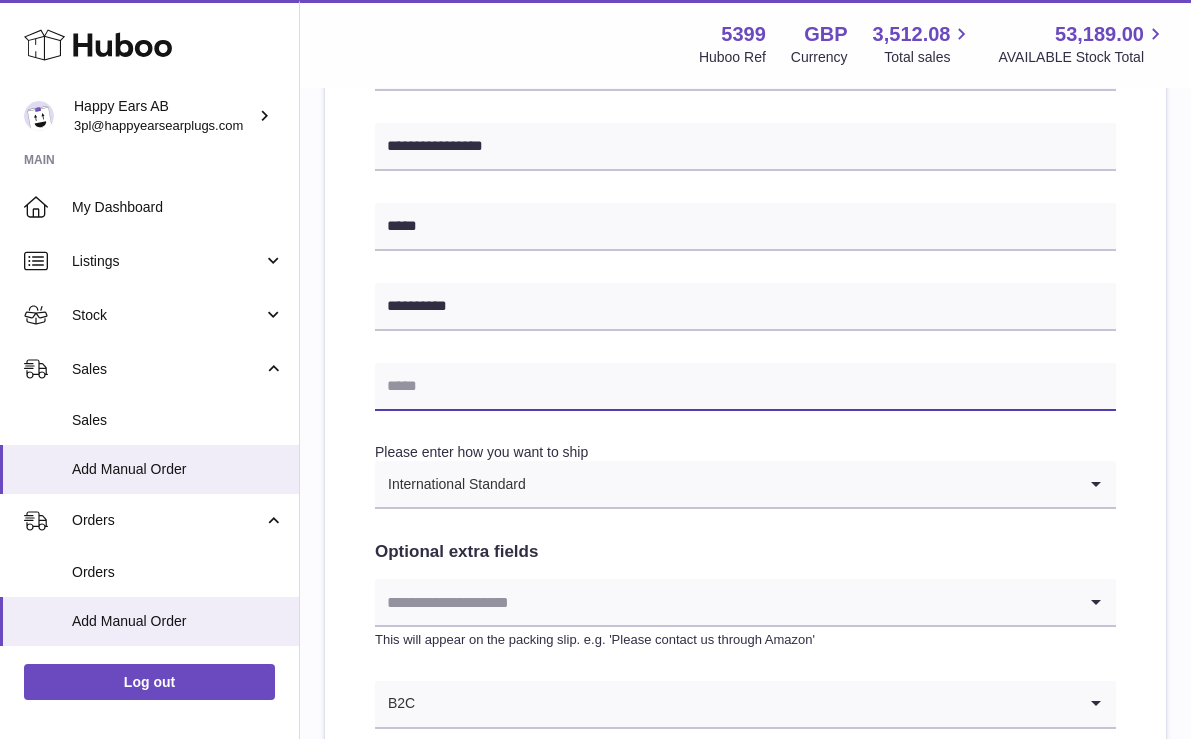 click at bounding box center [745, 387] 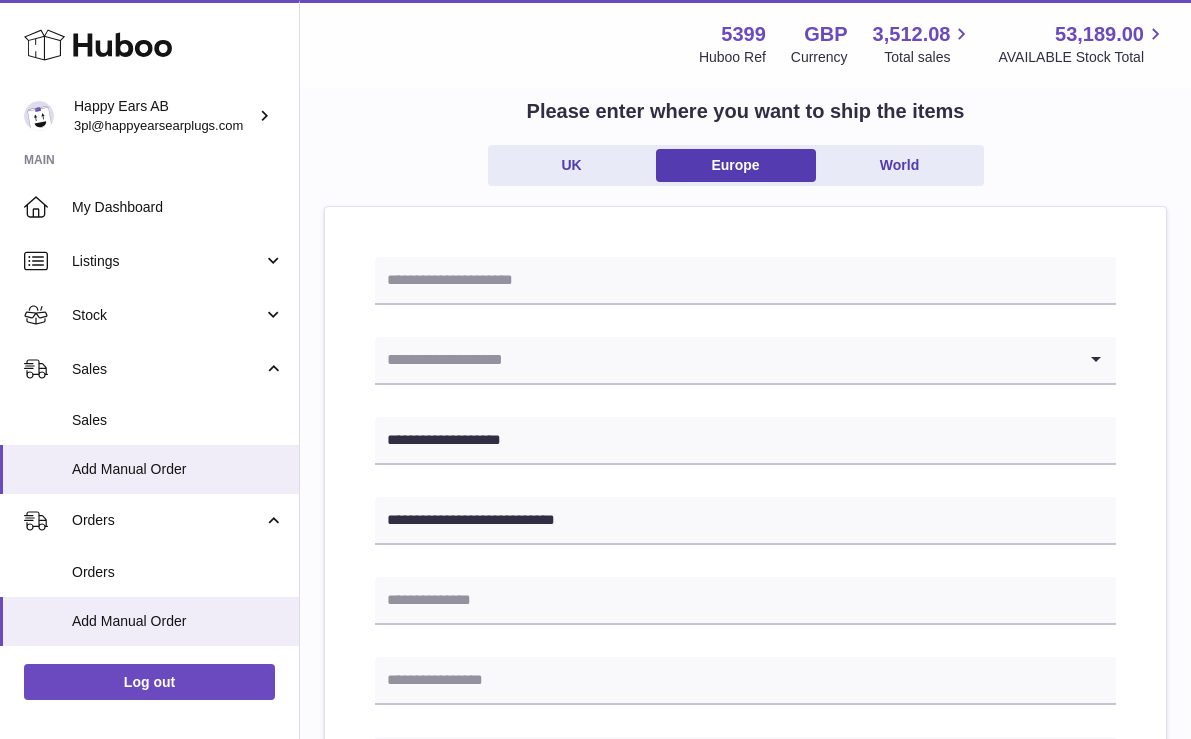 scroll, scrollTop: 115, scrollLeft: 0, axis: vertical 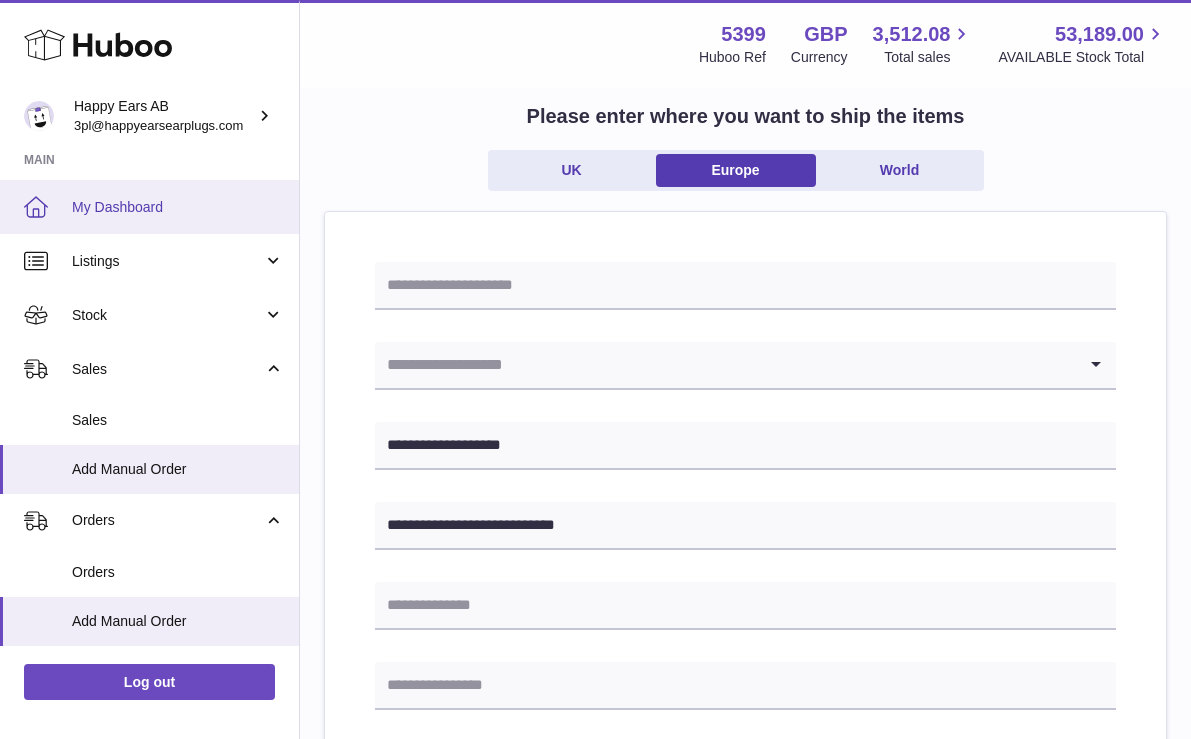type on "**********" 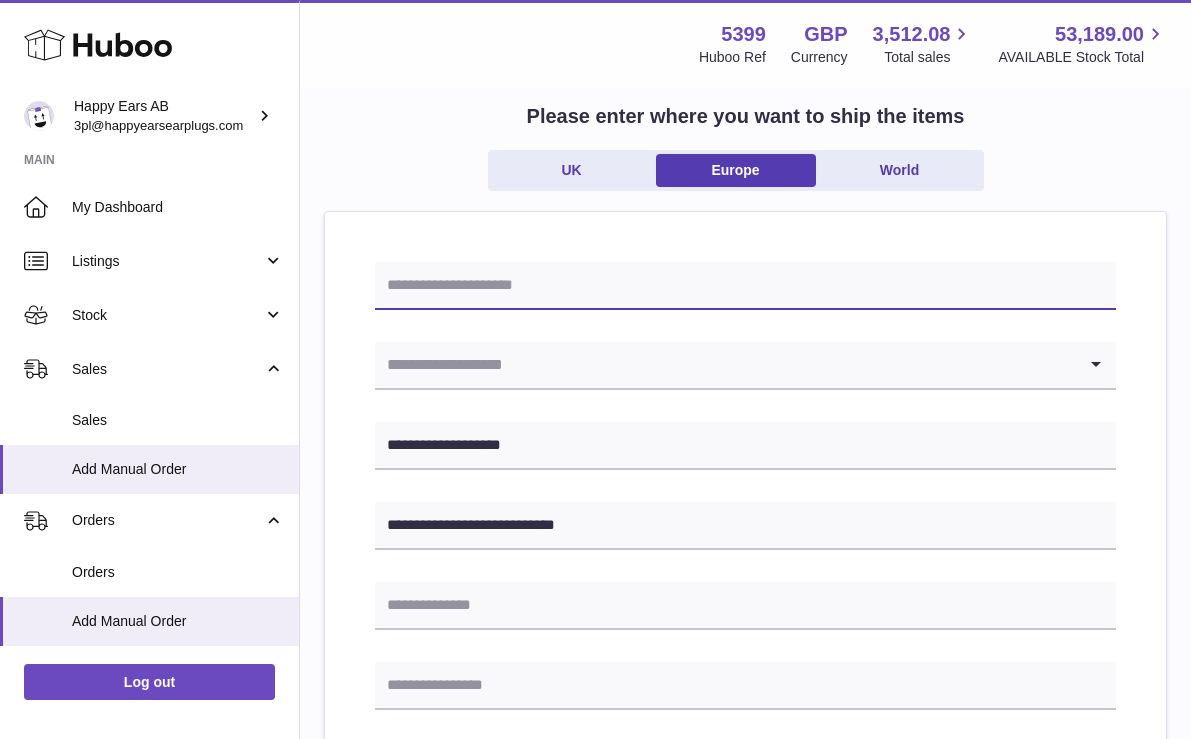 click at bounding box center (745, 286) 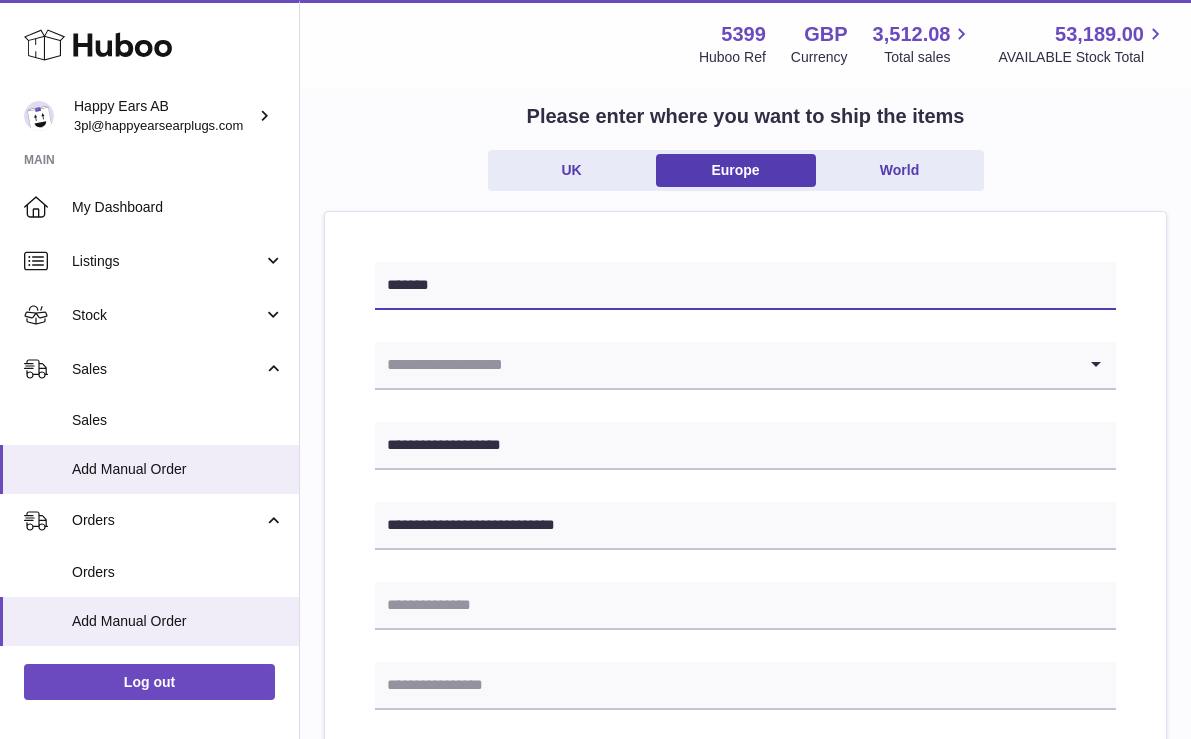 type on "*******" 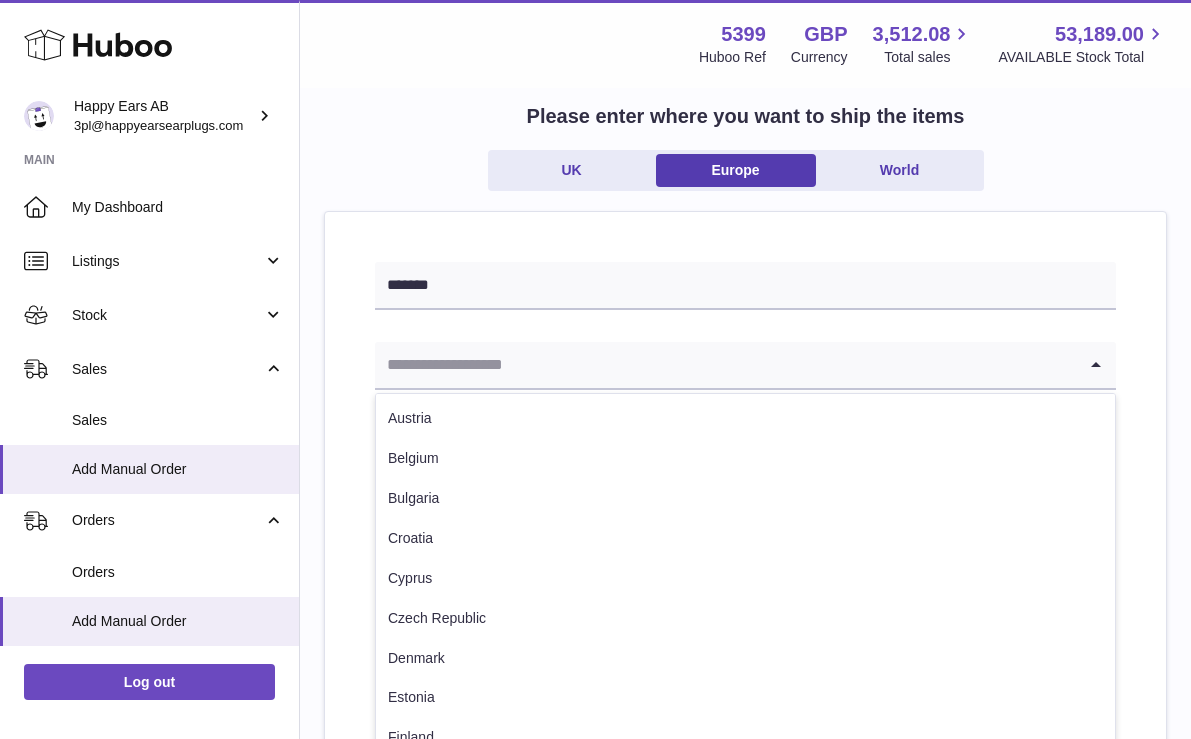 click at bounding box center [725, 365] 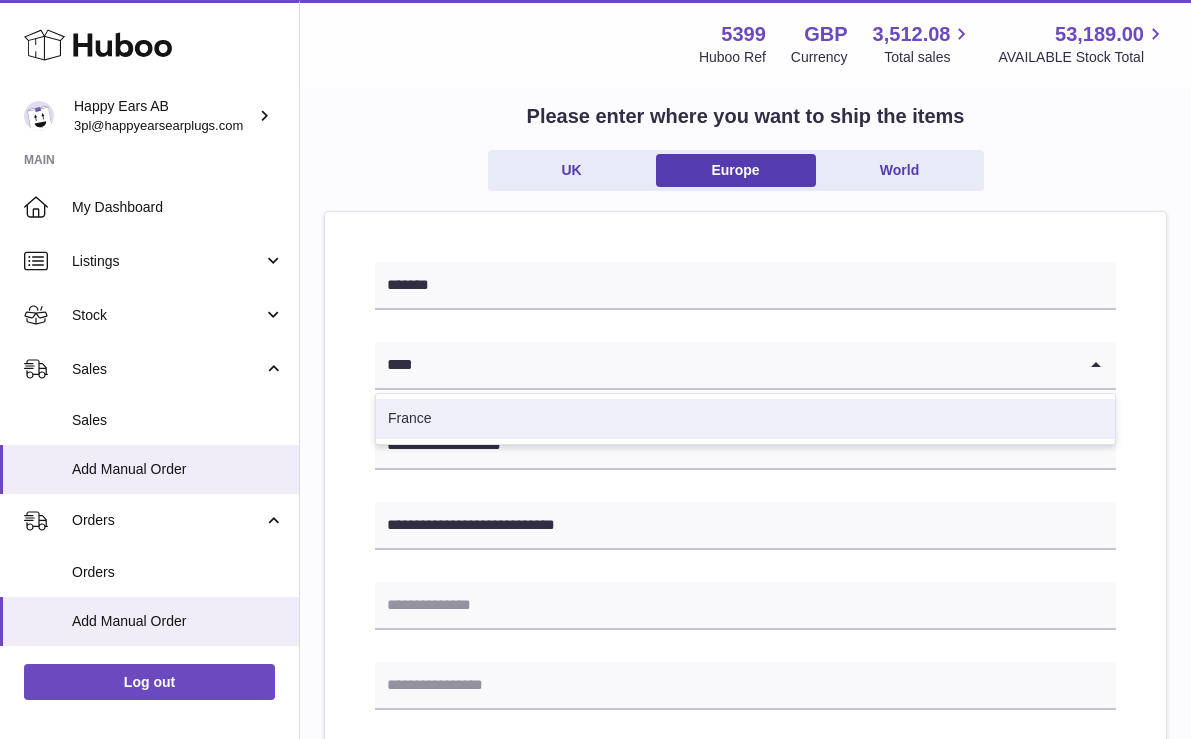 click on "France" at bounding box center (745, 419) 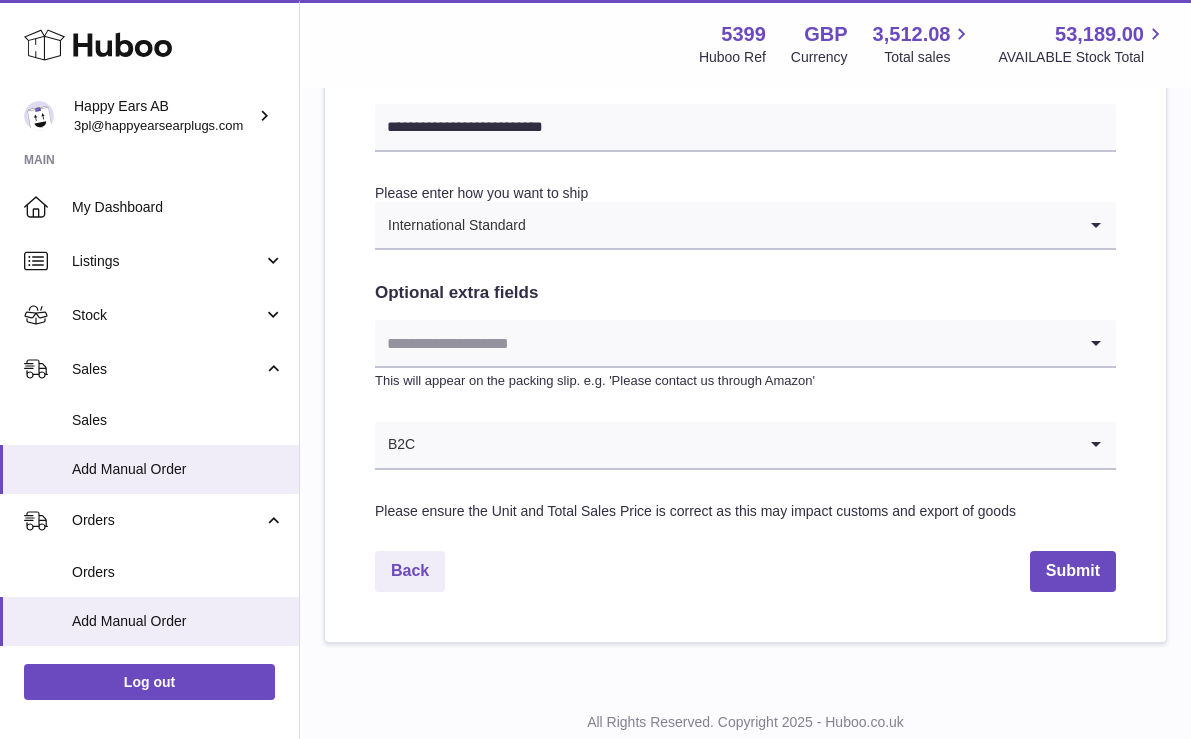 scroll, scrollTop: 1002, scrollLeft: 0, axis: vertical 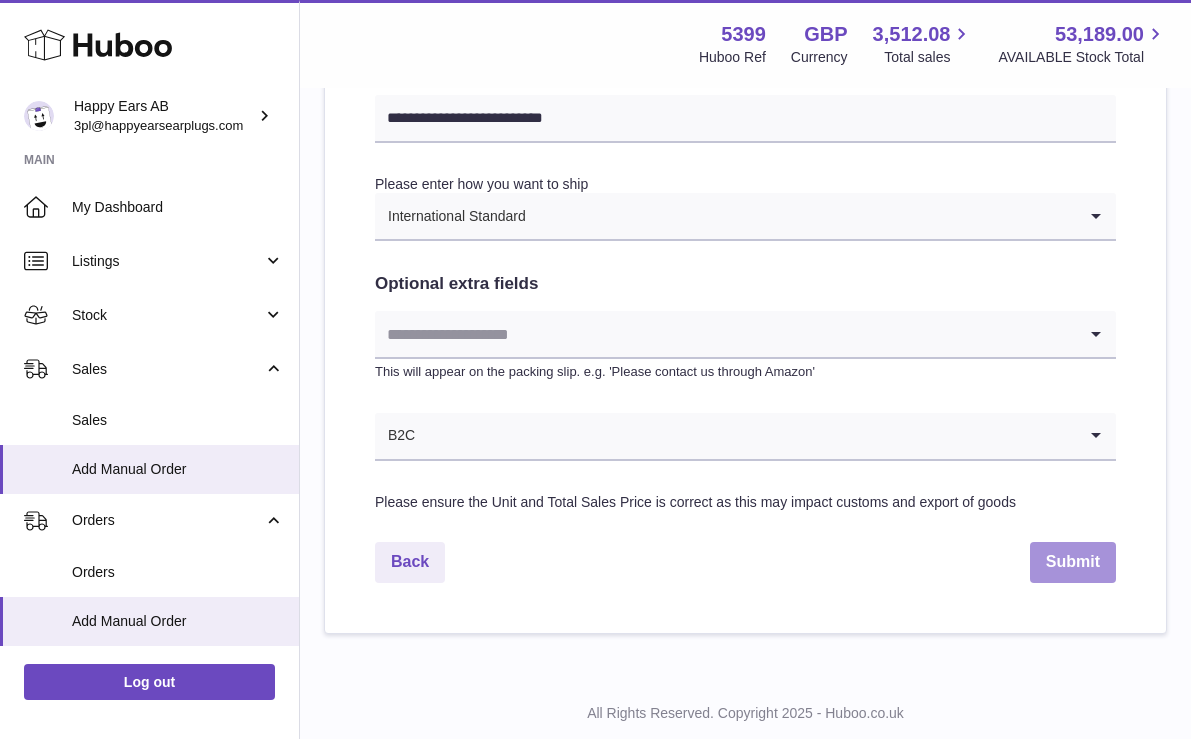 click on "Submit" at bounding box center [1073, 562] 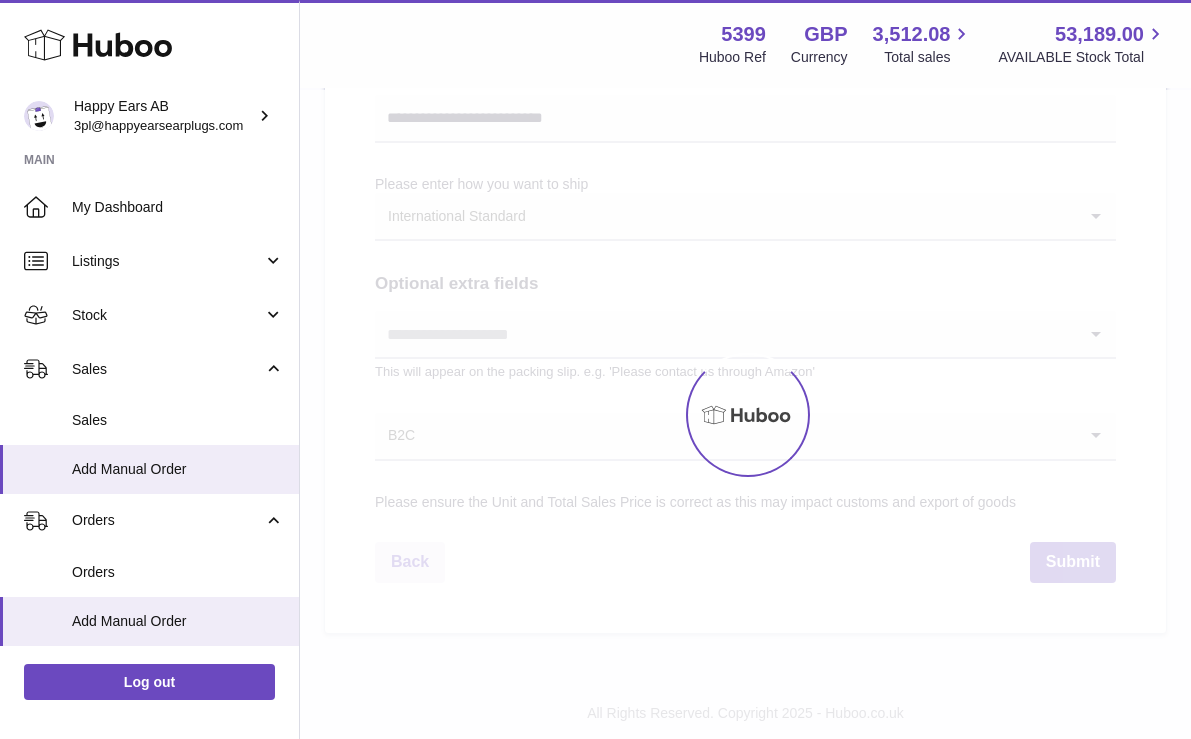 scroll, scrollTop: 0, scrollLeft: 0, axis: both 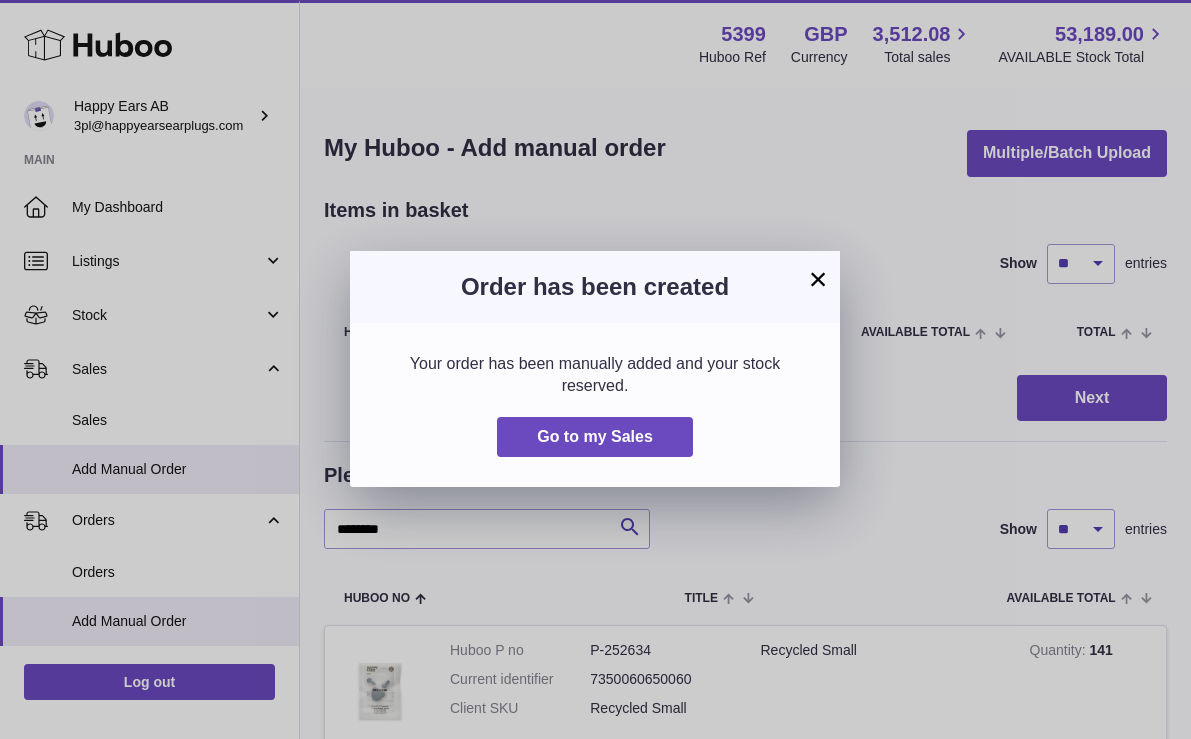 click on "Your order has been manually added and your stock reserved.
Go to my Sales" at bounding box center (595, 405) 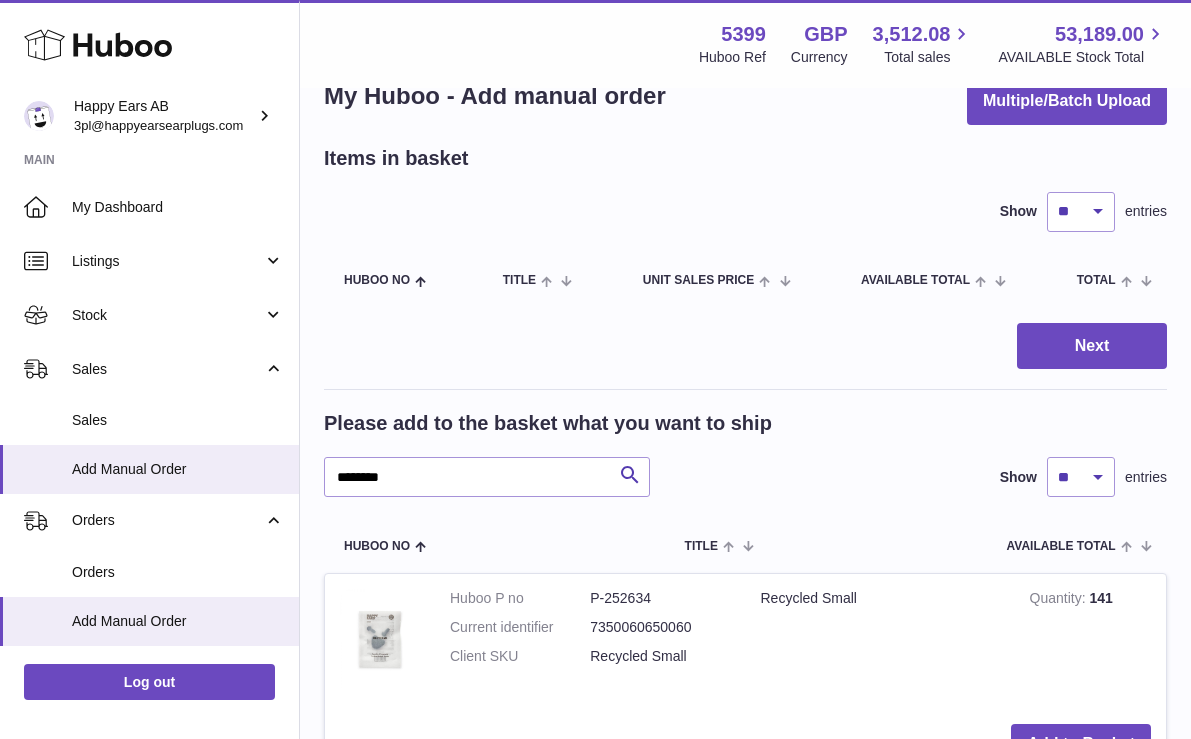 scroll, scrollTop: 0, scrollLeft: 0, axis: both 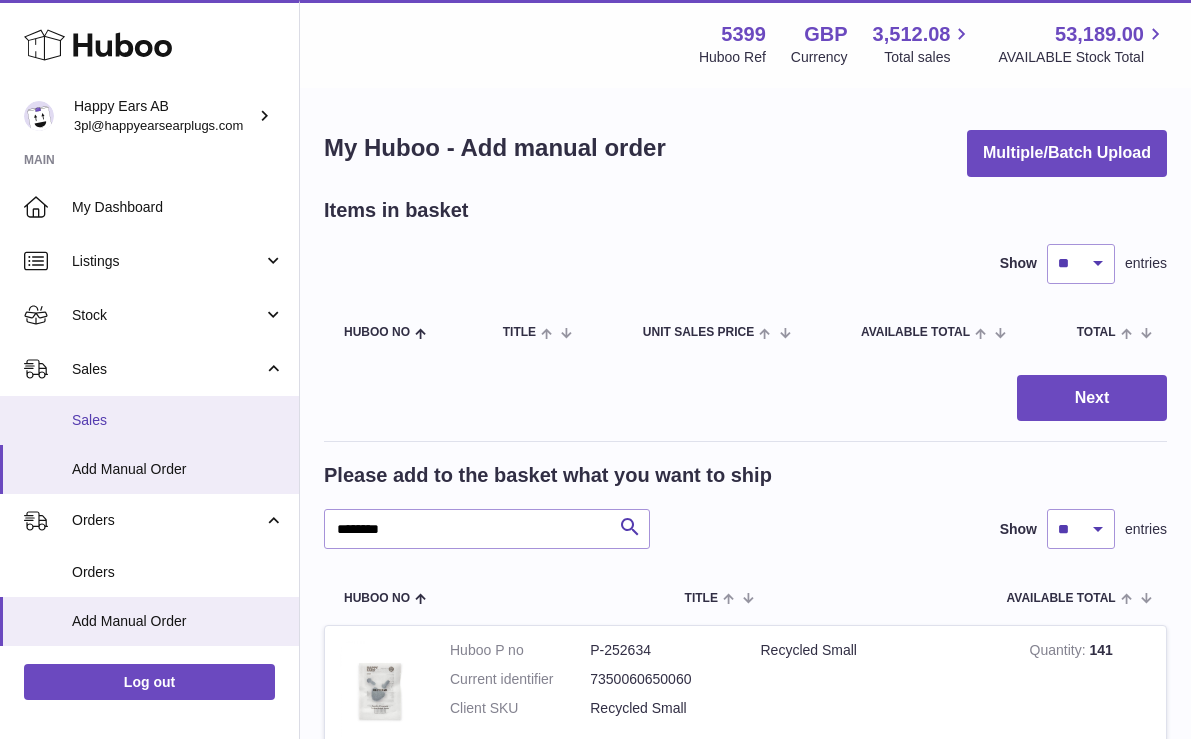 click on "Sales" at bounding box center (178, 420) 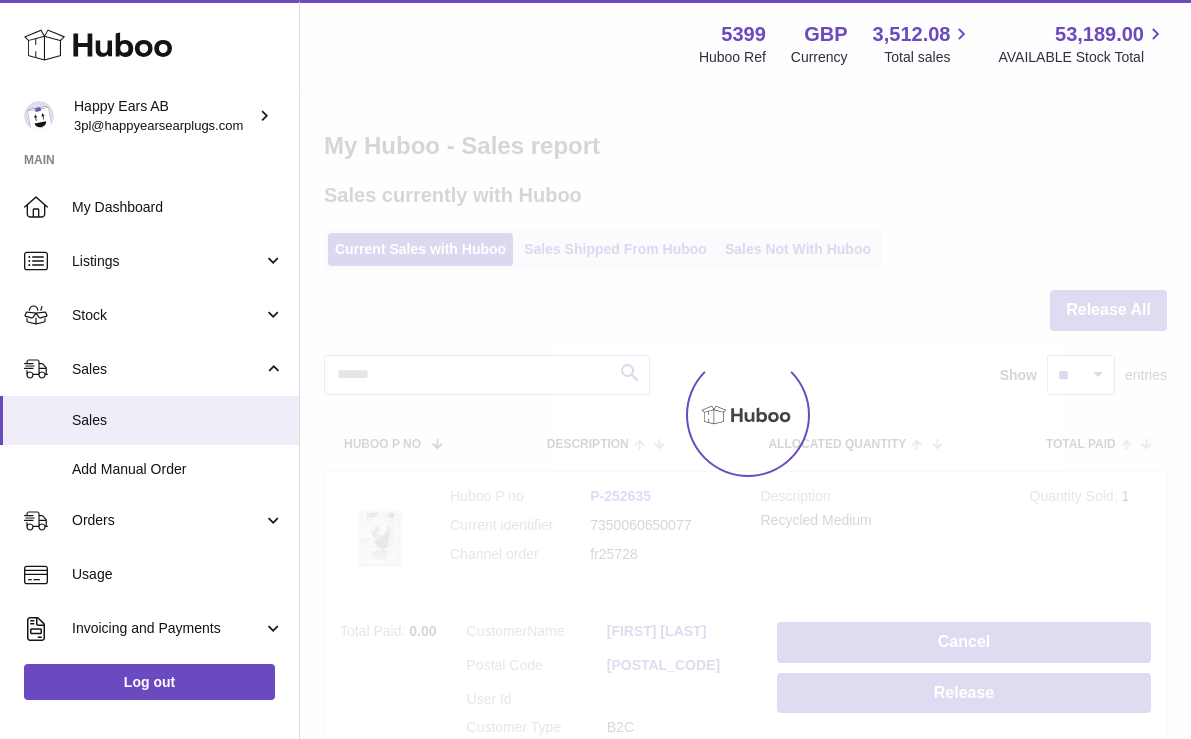 scroll, scrollTop: 0, scrollLeft: 0, axis: both 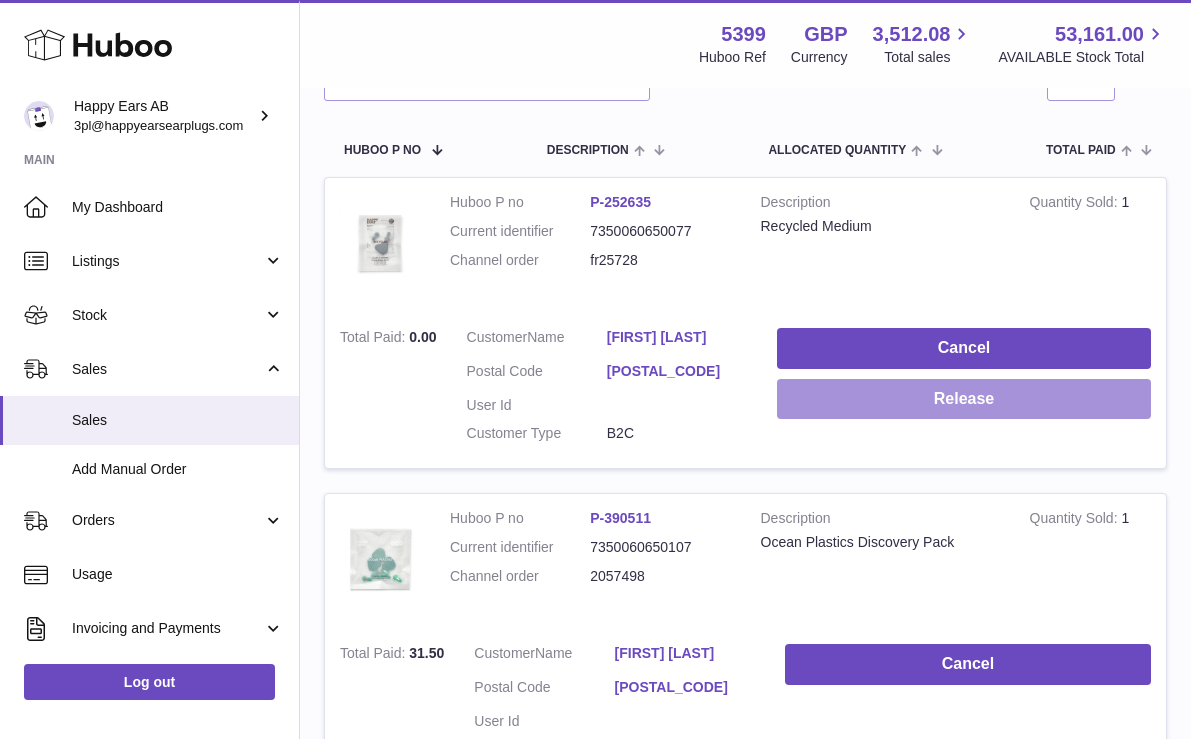 click on "Release" at bounding box center (964, 399) 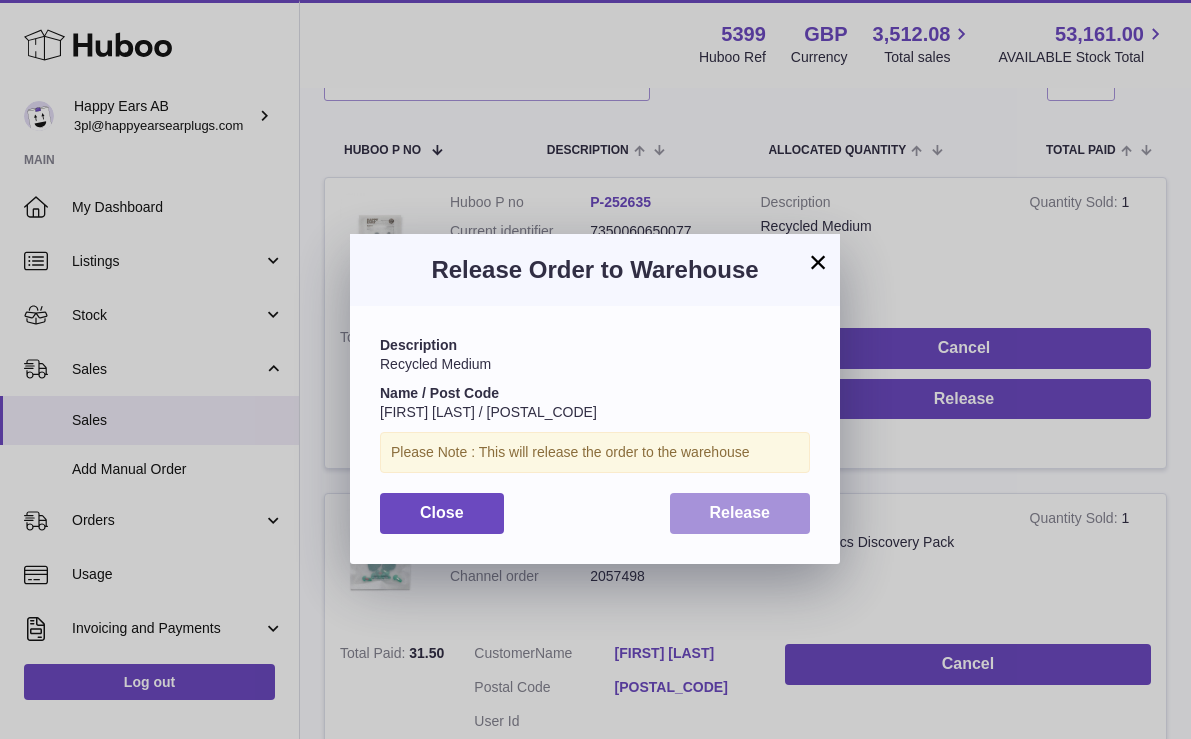 click on "Release" at bounding box center (740, 512) 